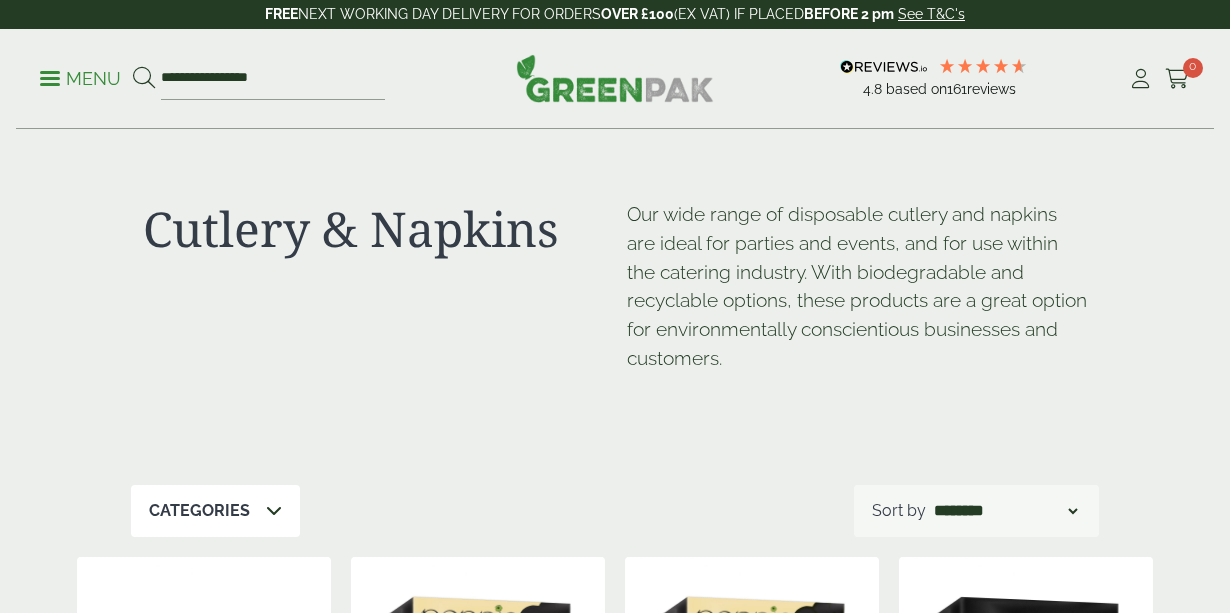 scroll, scrollTop: 0, scrollLeft: 0, axis: both 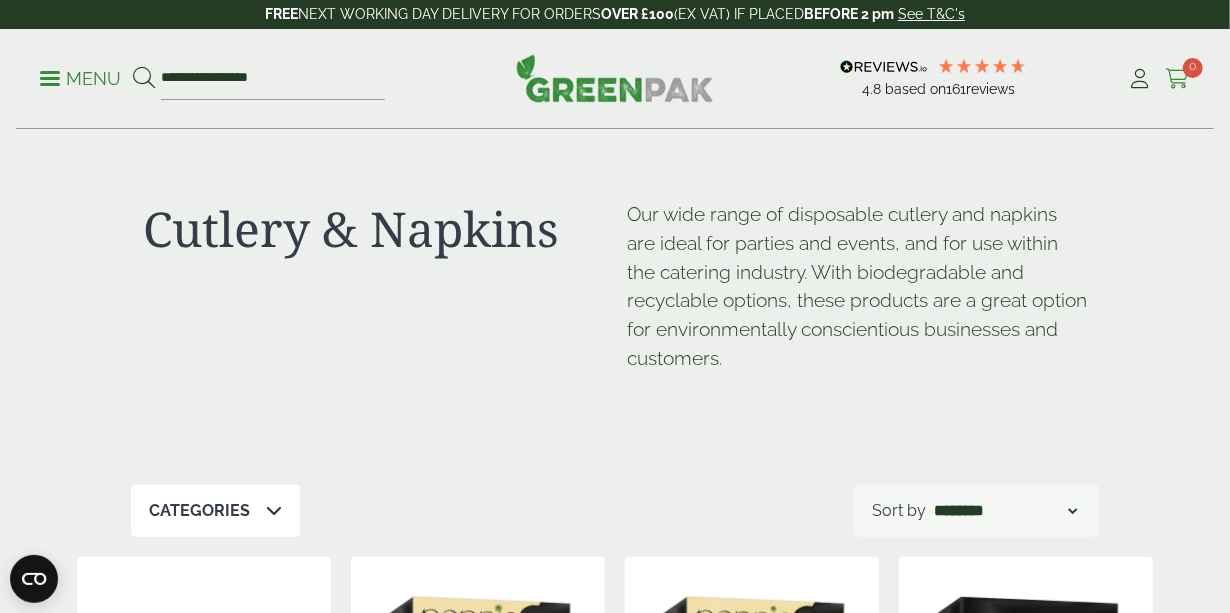 drag, startPoint x: 1202, startPoint y: 58, endPoint x: 1181, endPoint y: 71, distance: 24.698177 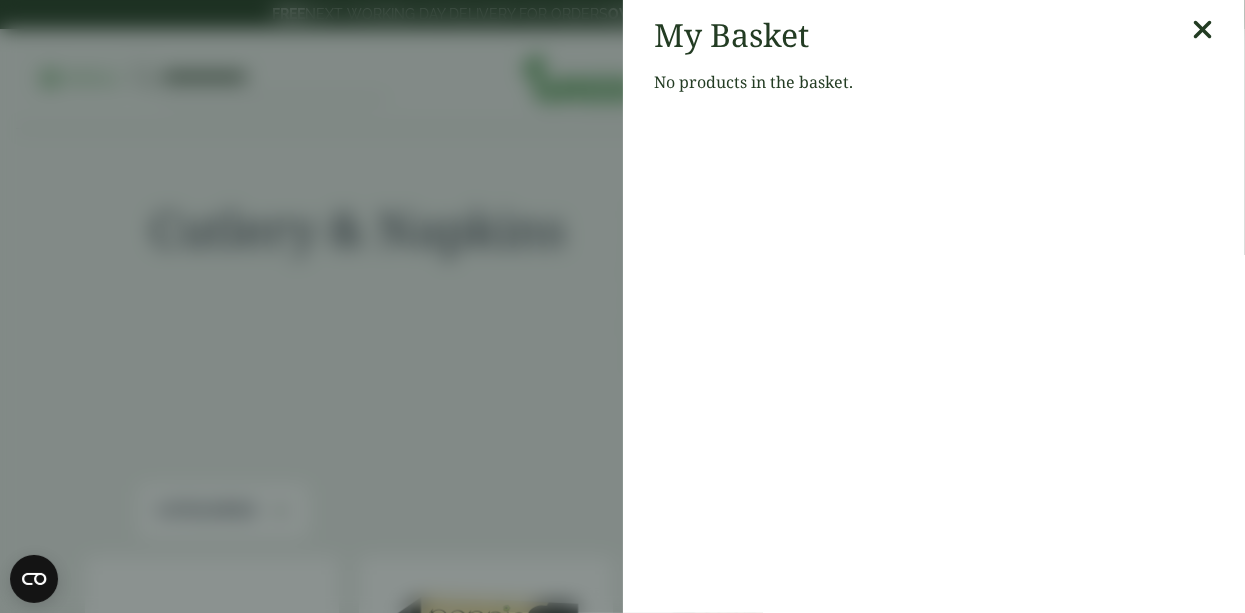 click at bounding box center [1202, 30] 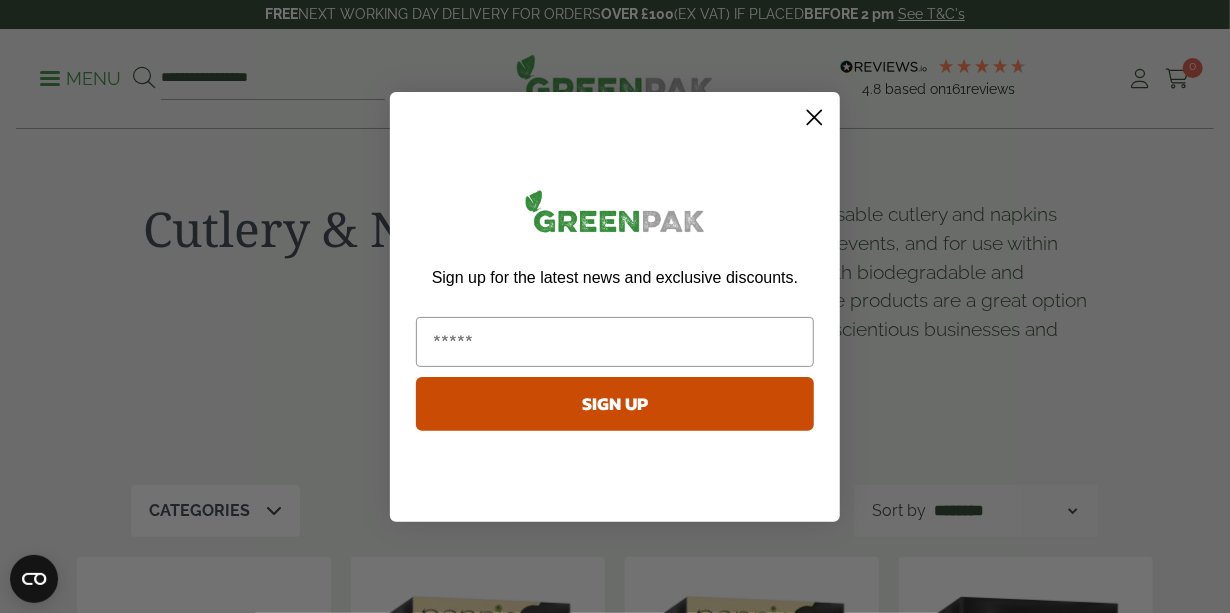 click 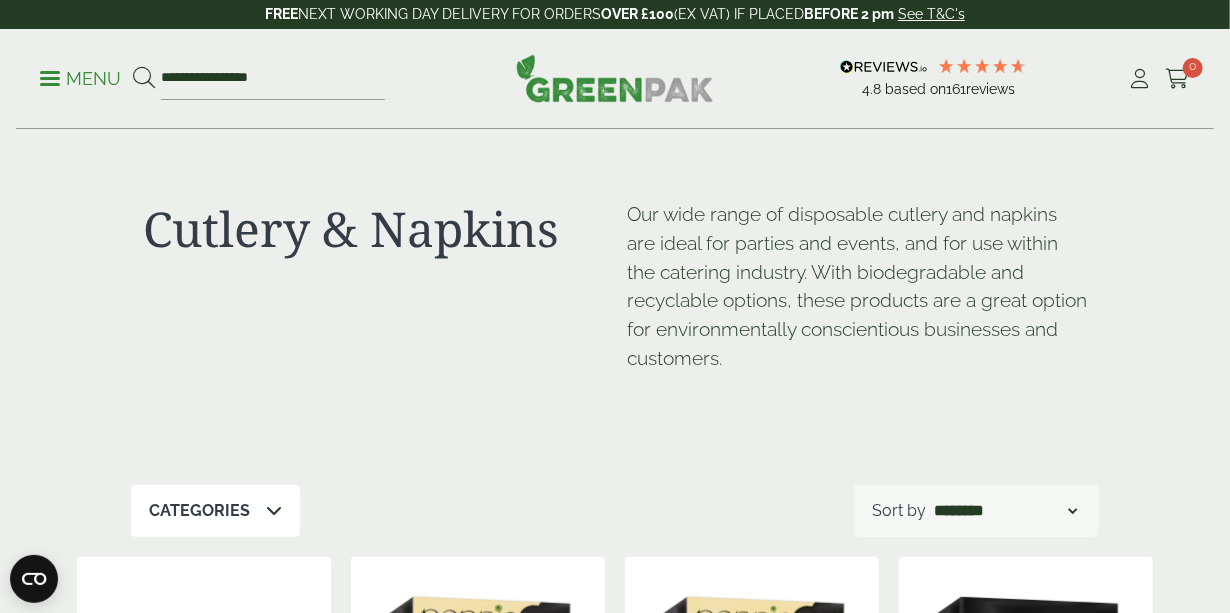 click on "Menu" at bounding box center (80, 77) 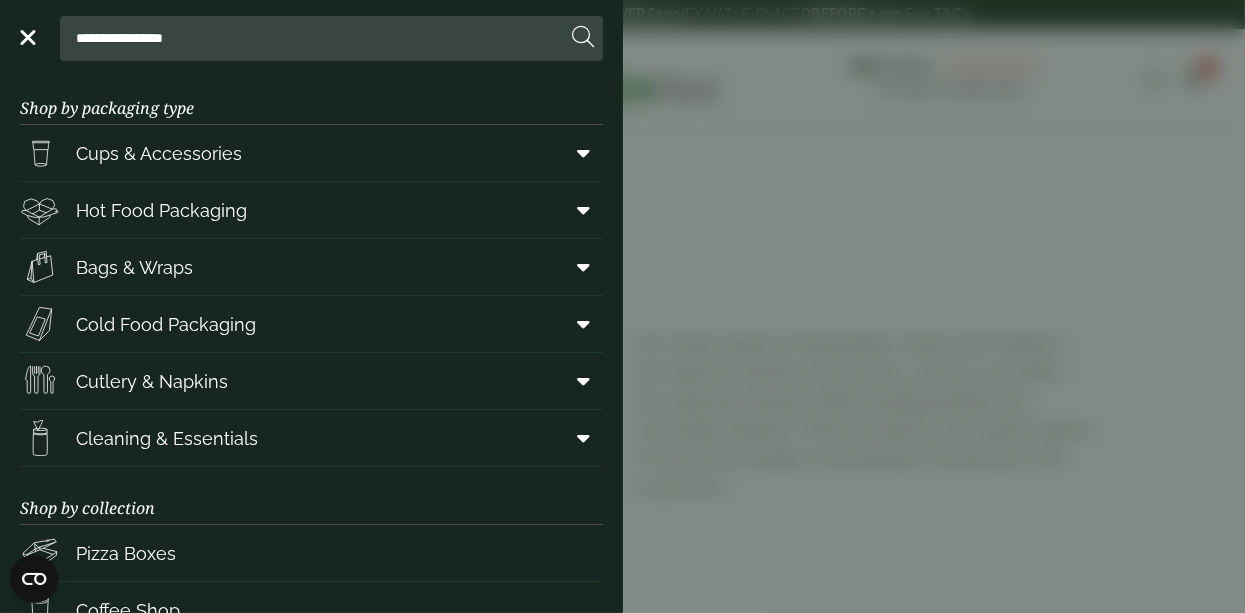 scroll, scrollTop: 0, scrollLeft: 0, axis: both 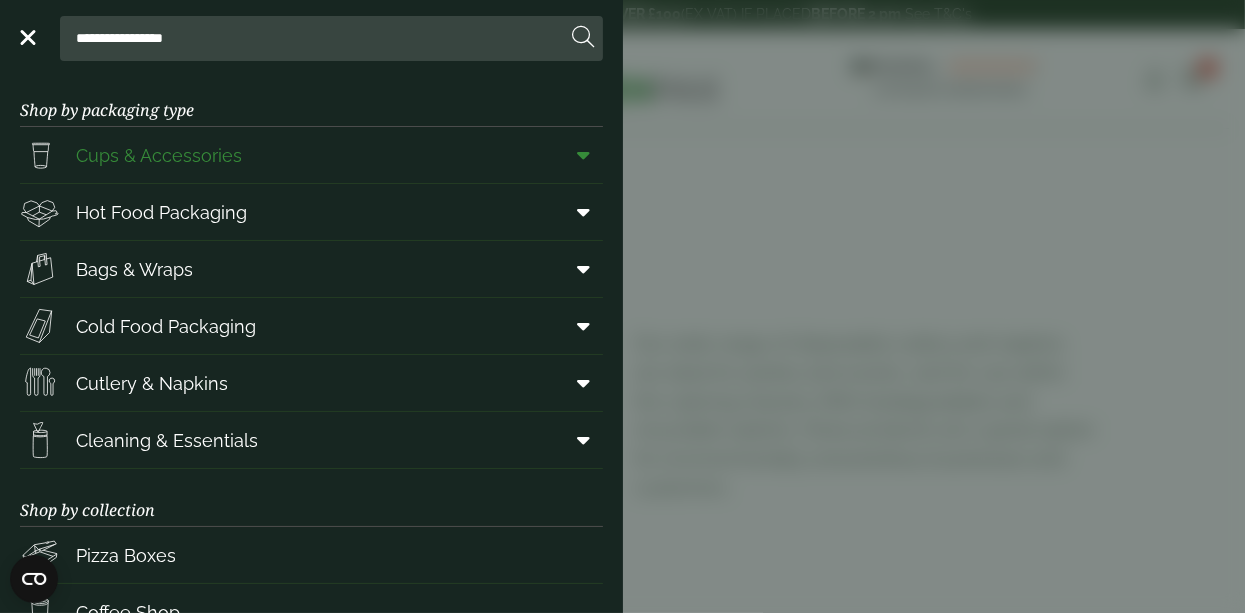 click at bounding box center [580, 155] 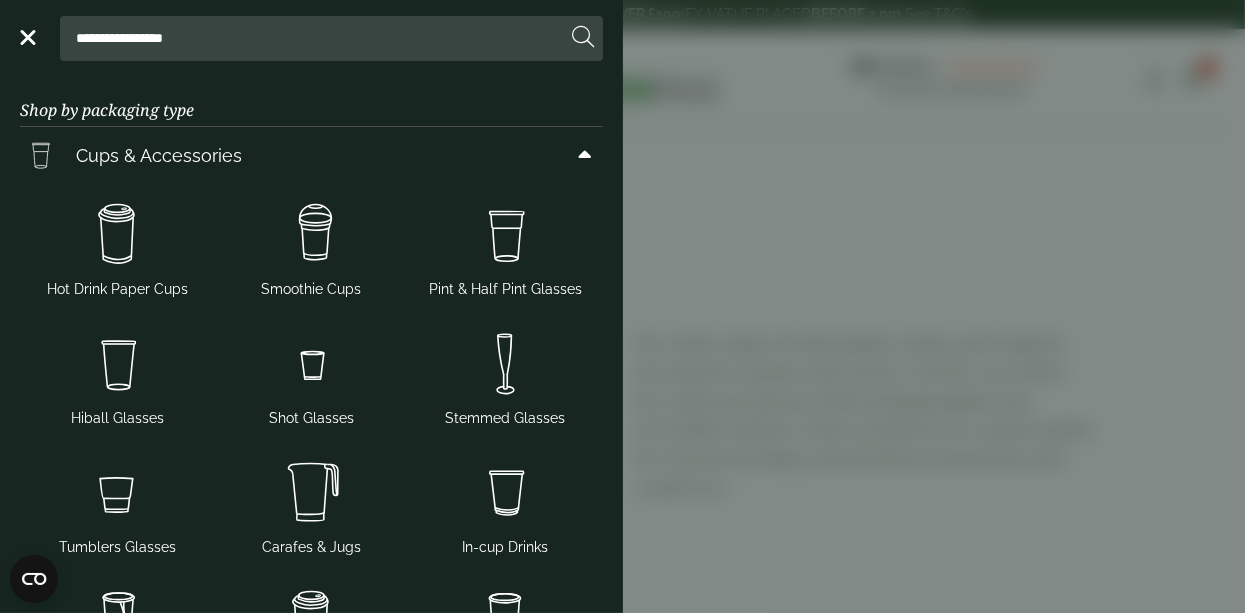 scroll, scrollTop: 0, scrollLeft: 0, axis: both 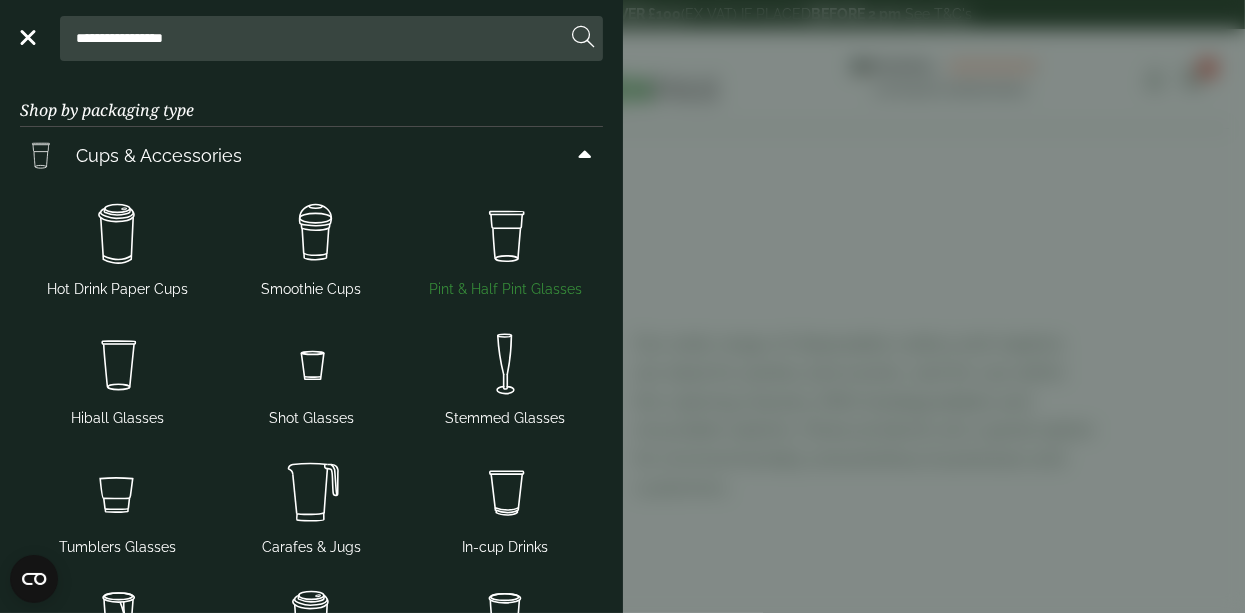 click at bounding box center [505, 235] 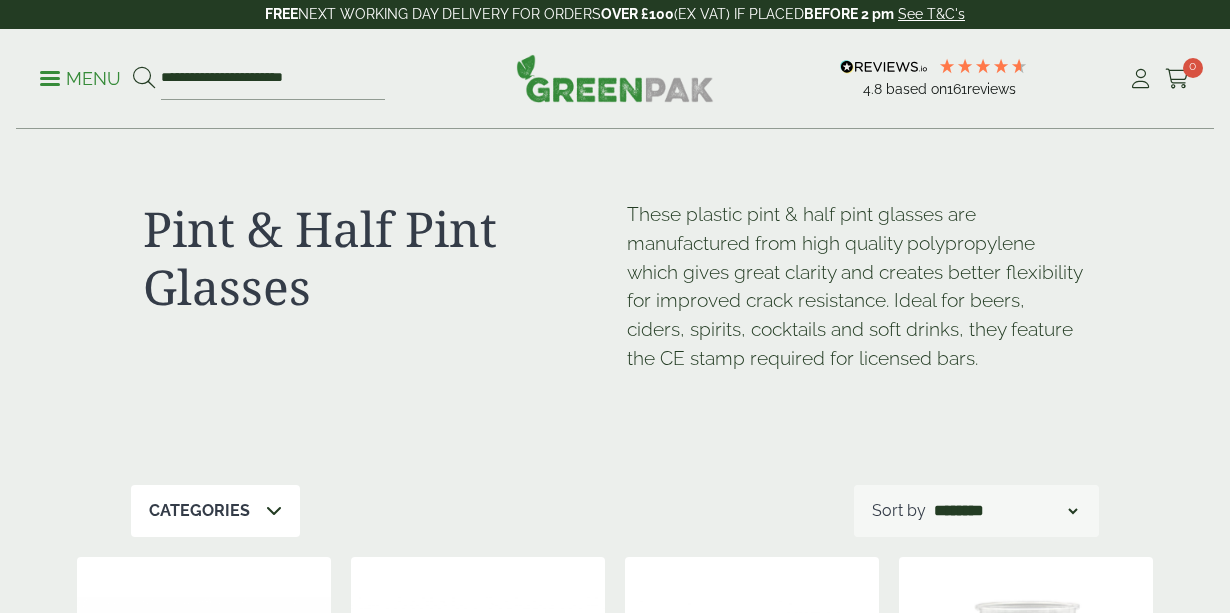 scroll, scrollTop: 0, scrollLeft: 0, axis: both 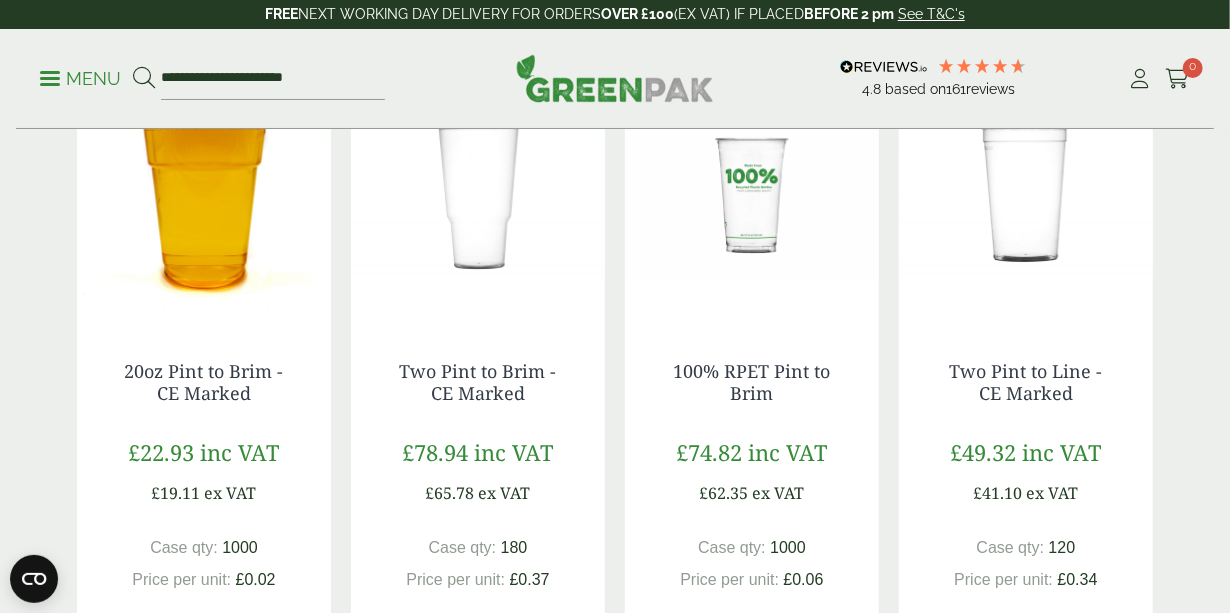 click at bounding box center [204, 196] 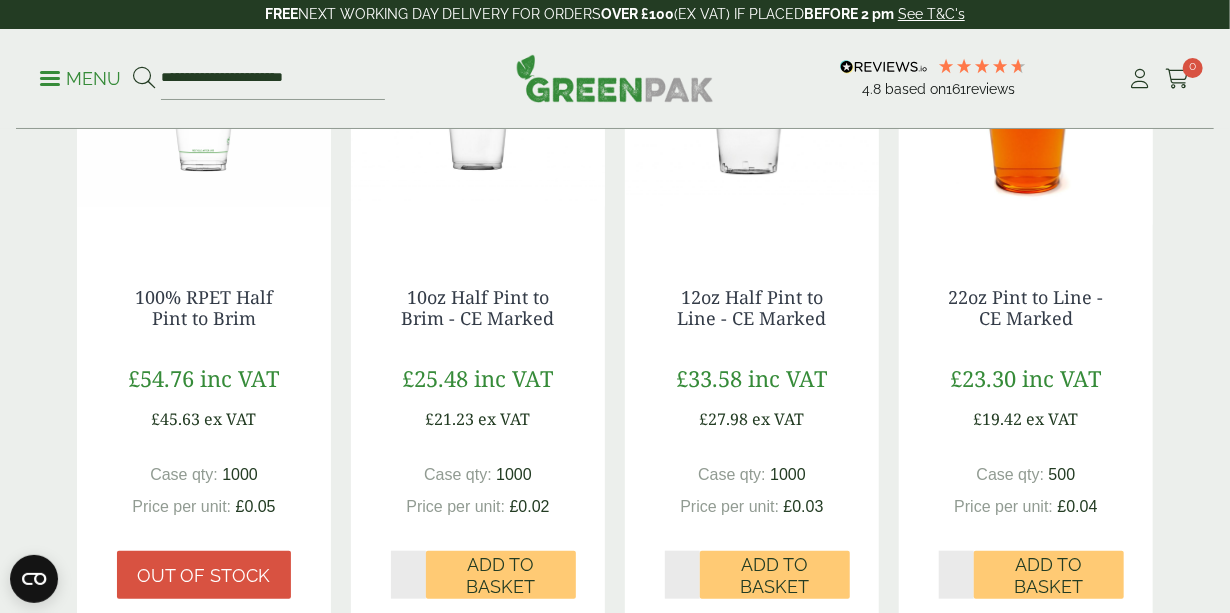 scroll, scrollTop: 569, scrollLeft: 0, axis: vertical 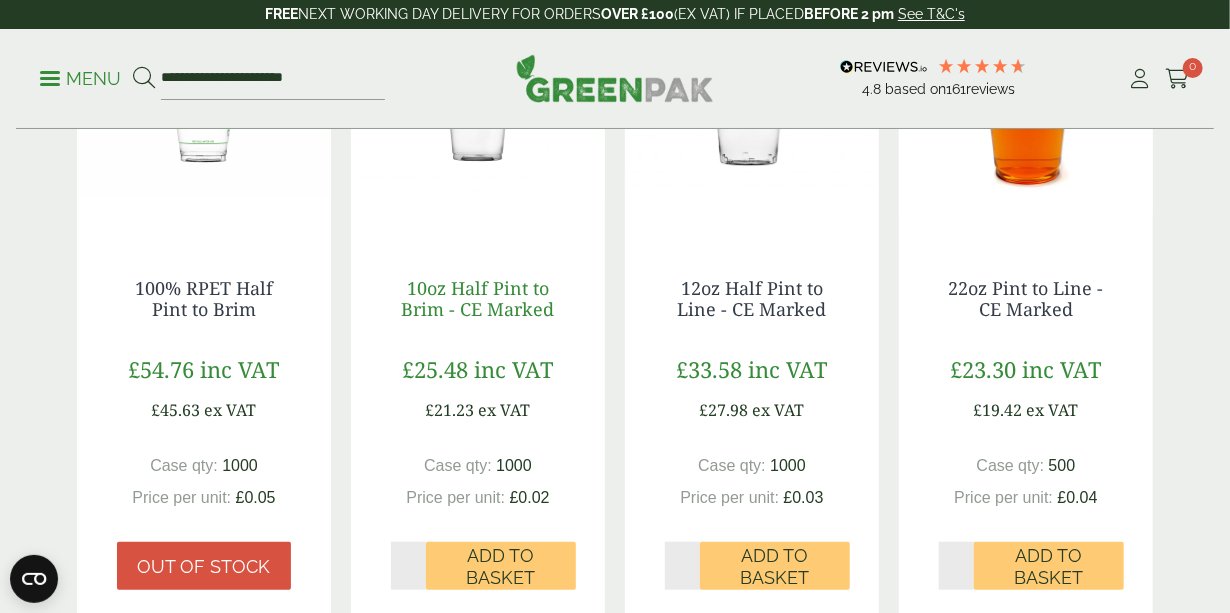 click on "10oz Half Pint to Brim - CE Marked" at bounding box center [478, 299] 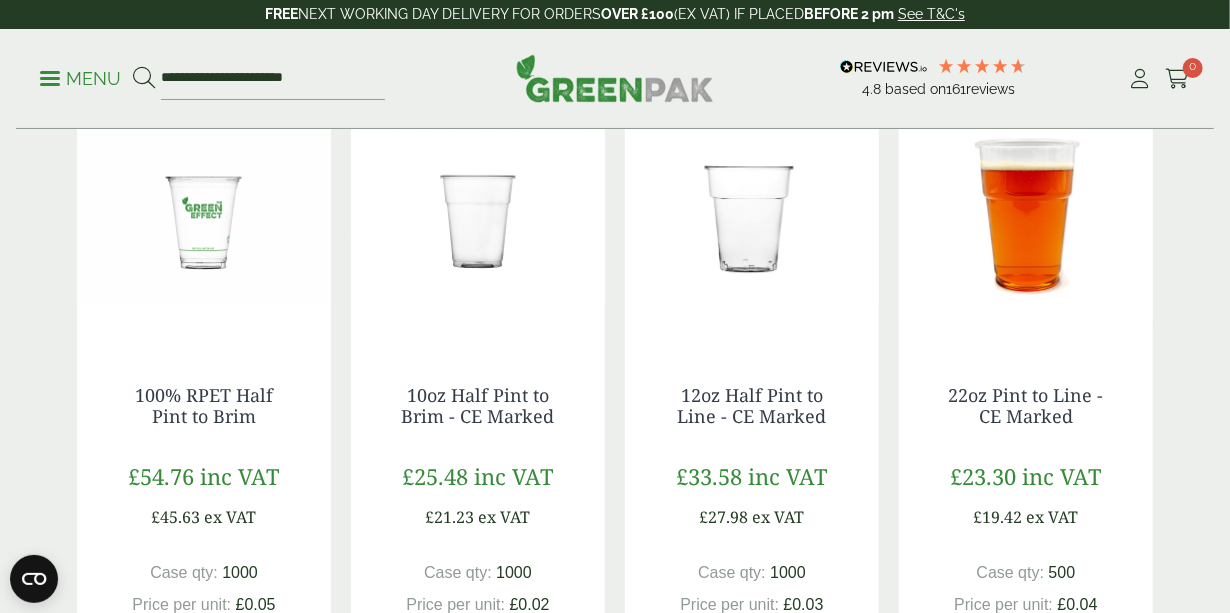 scroll, scrollTop: 449, scrollLeft: 0, axis: vertical 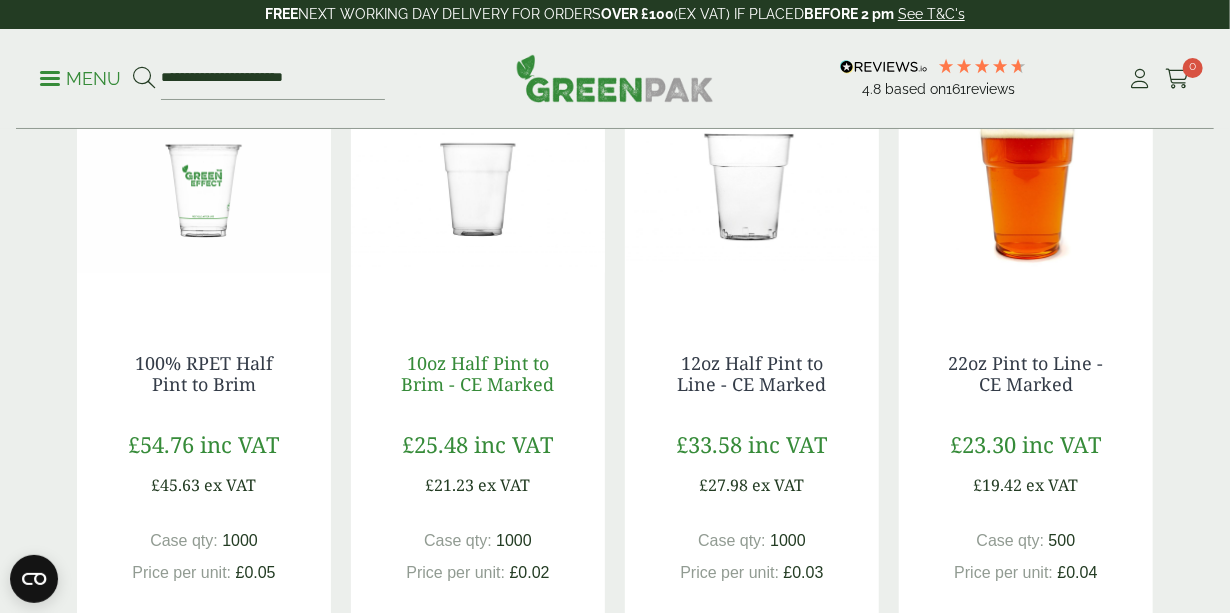 click on "10oz Half Pint to Brim - CE Marked" at bounding box center [478, 374] 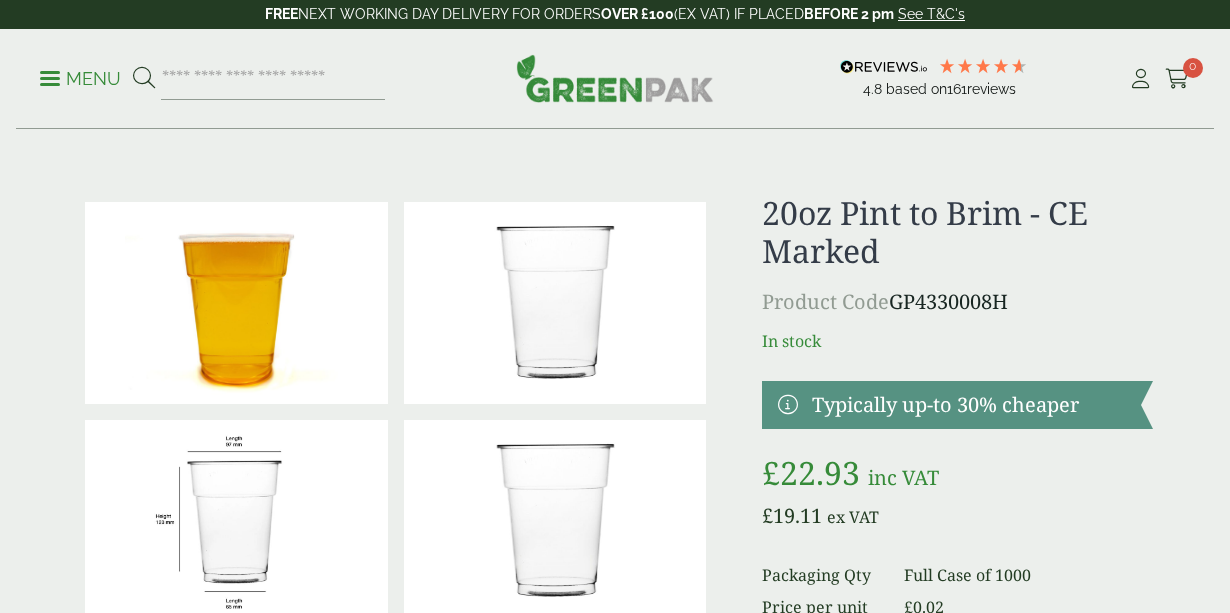 scroll, scrollTop: 0, scrollLeft: 0, axis: both 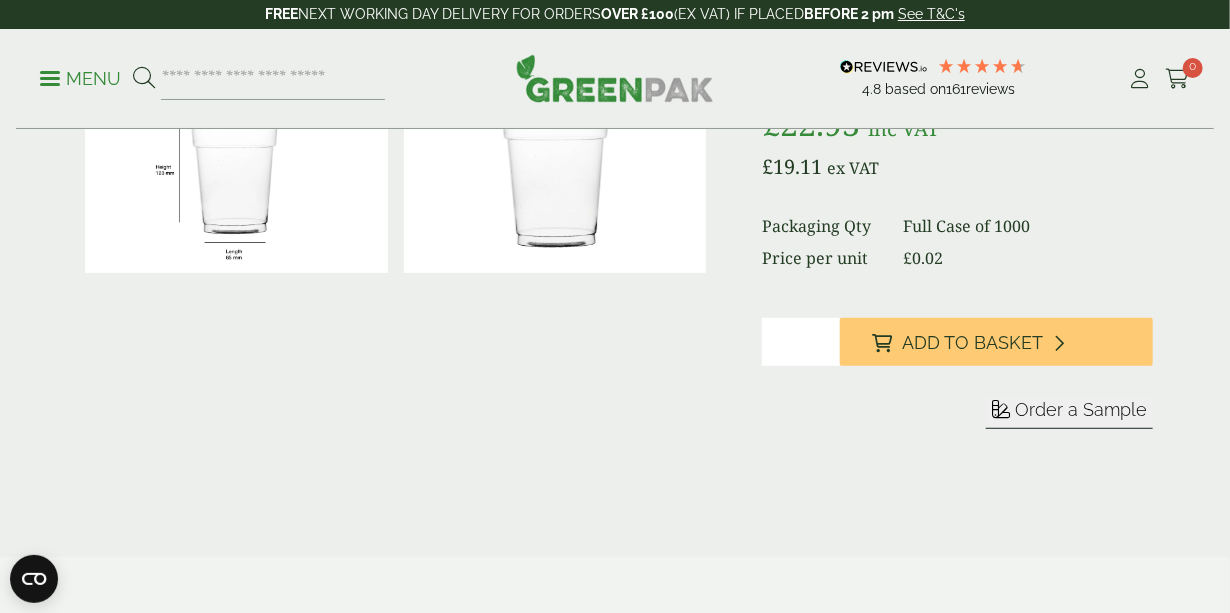 click on "*" at bounding box center [801, 342] 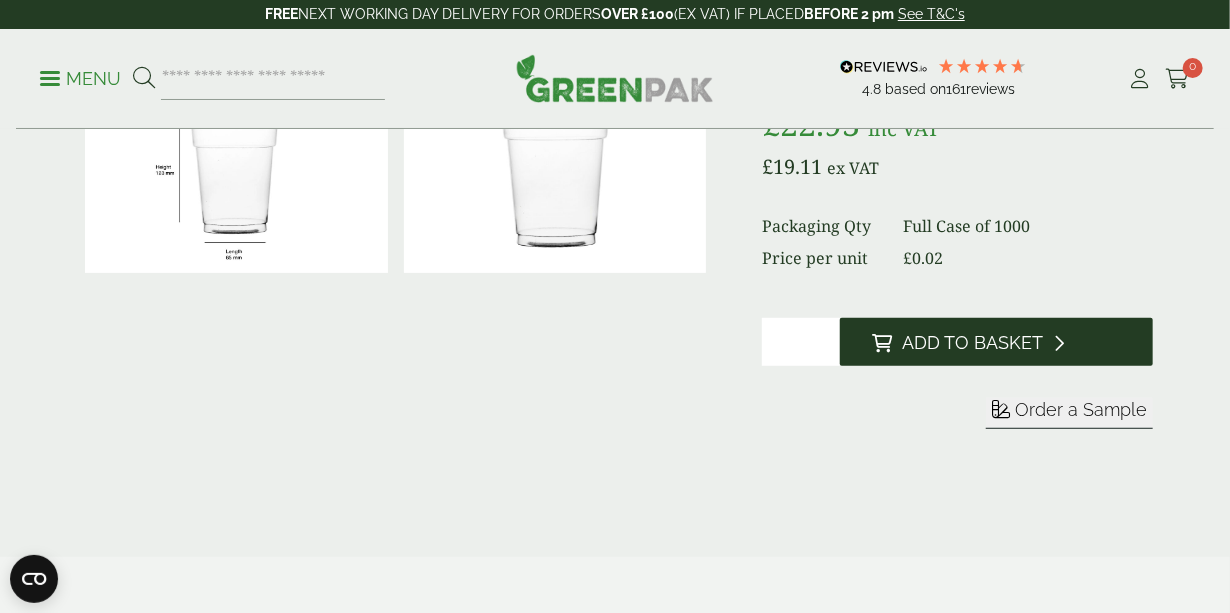 click on "Add to Basket" at bounding box center (972, 343) 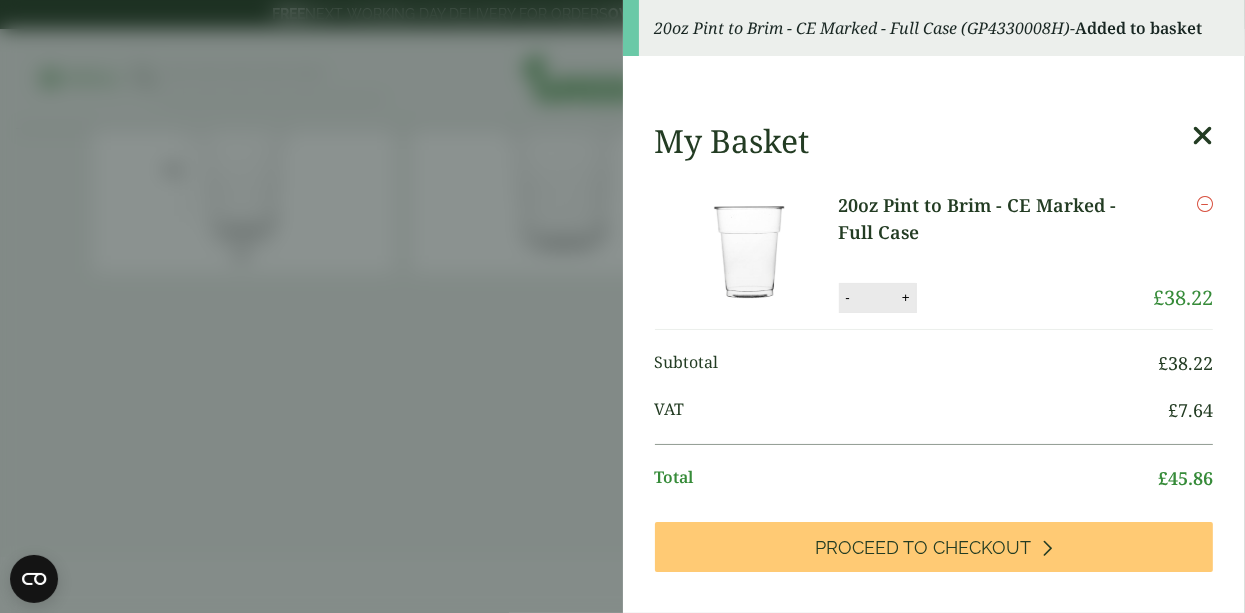 click at bounding box center [1202, 136] 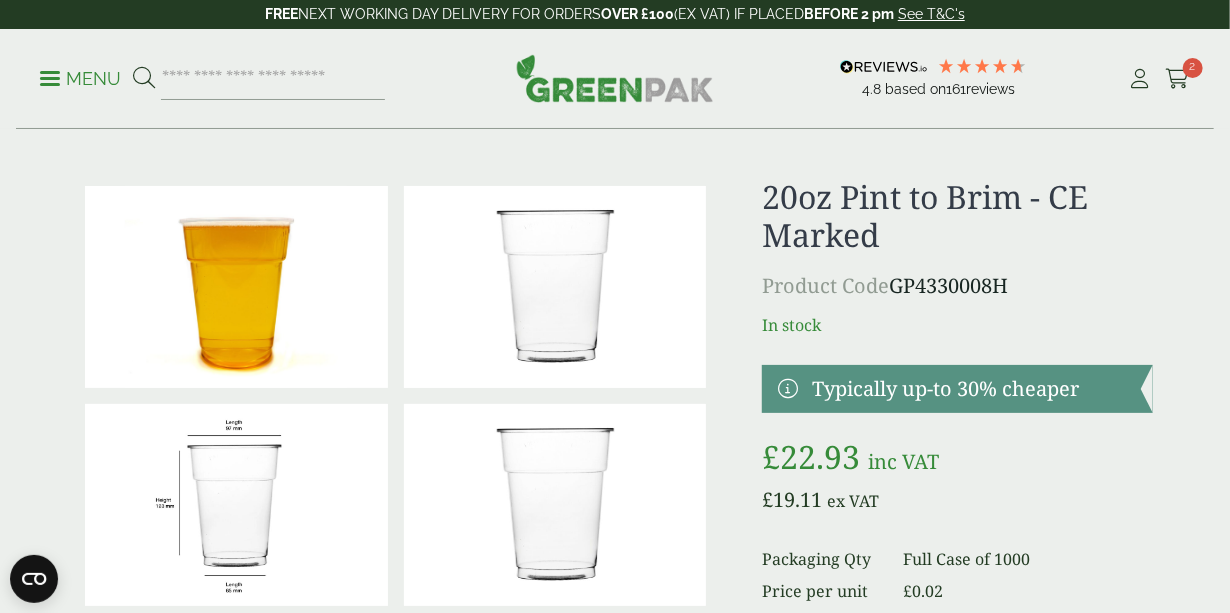 scroll, scrollTop: 0, scrollLeft: 0, axis: both 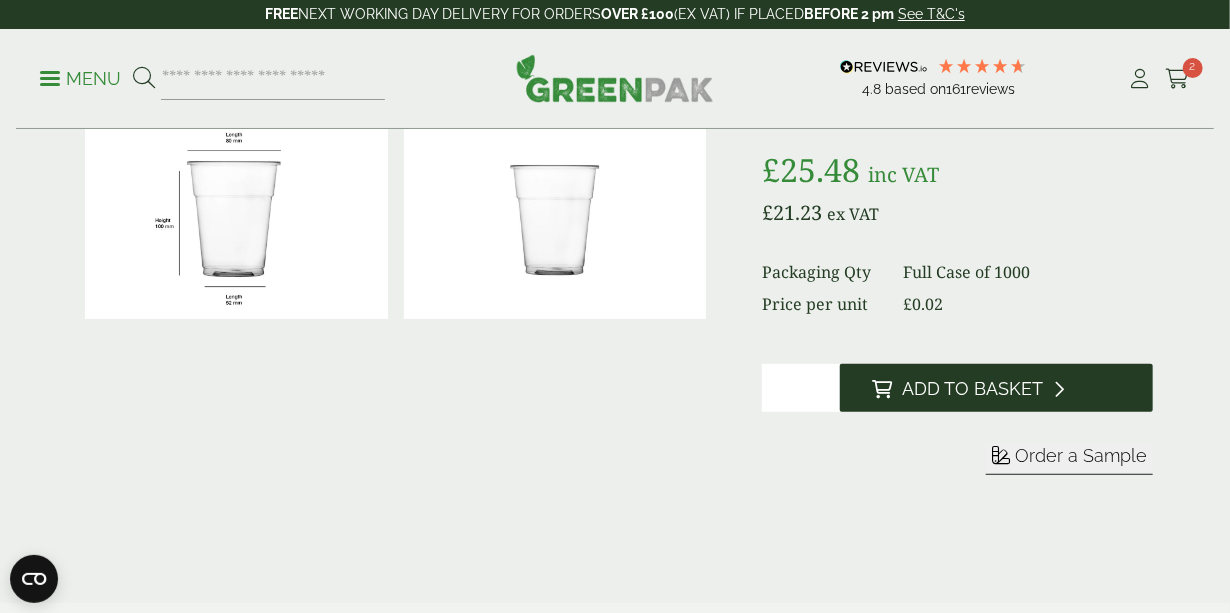 click on "Add to Basket" at bounding box center (972, 389) 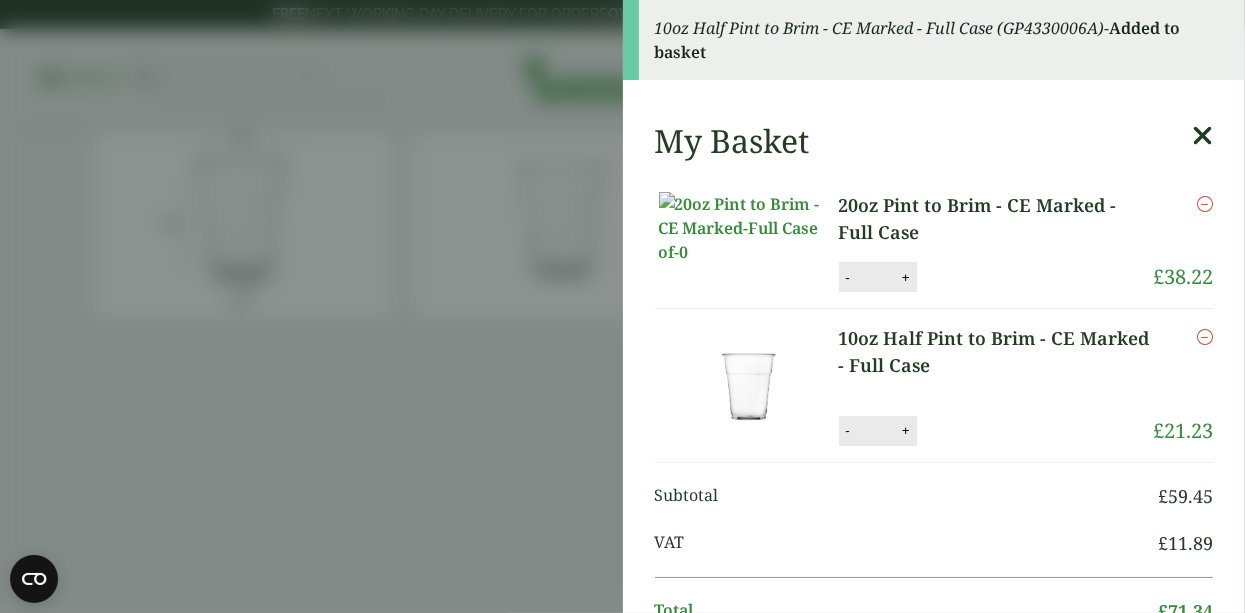 click at bounding box center (1202, 136) 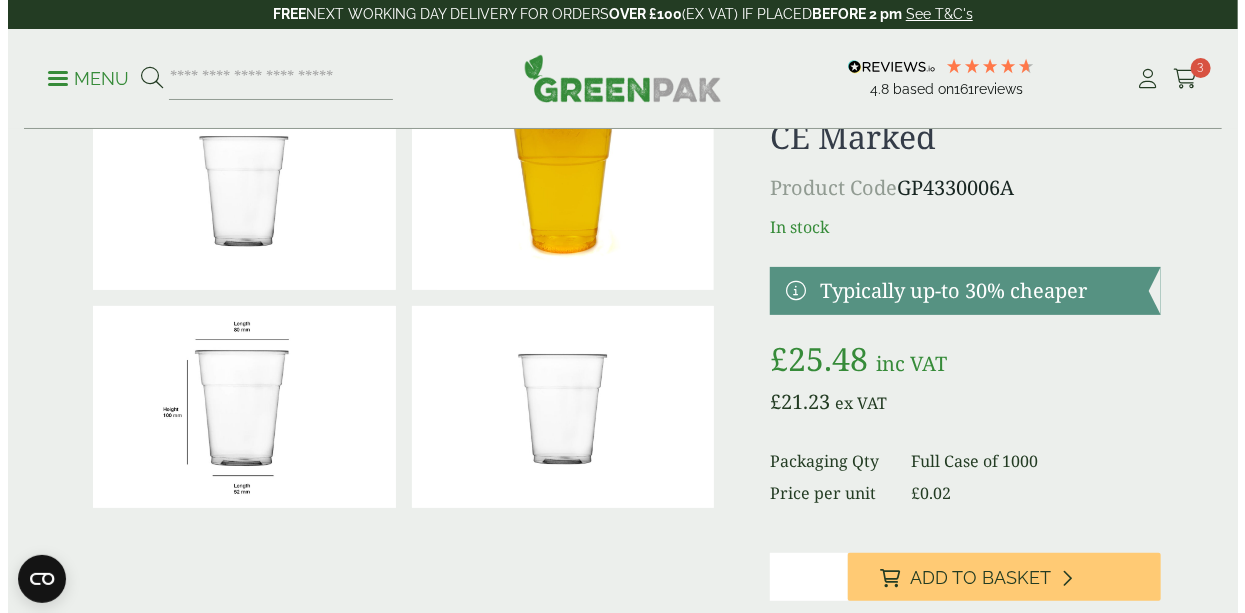 scroll, scrollTop: 0, scrollLeft: 0, axis: both 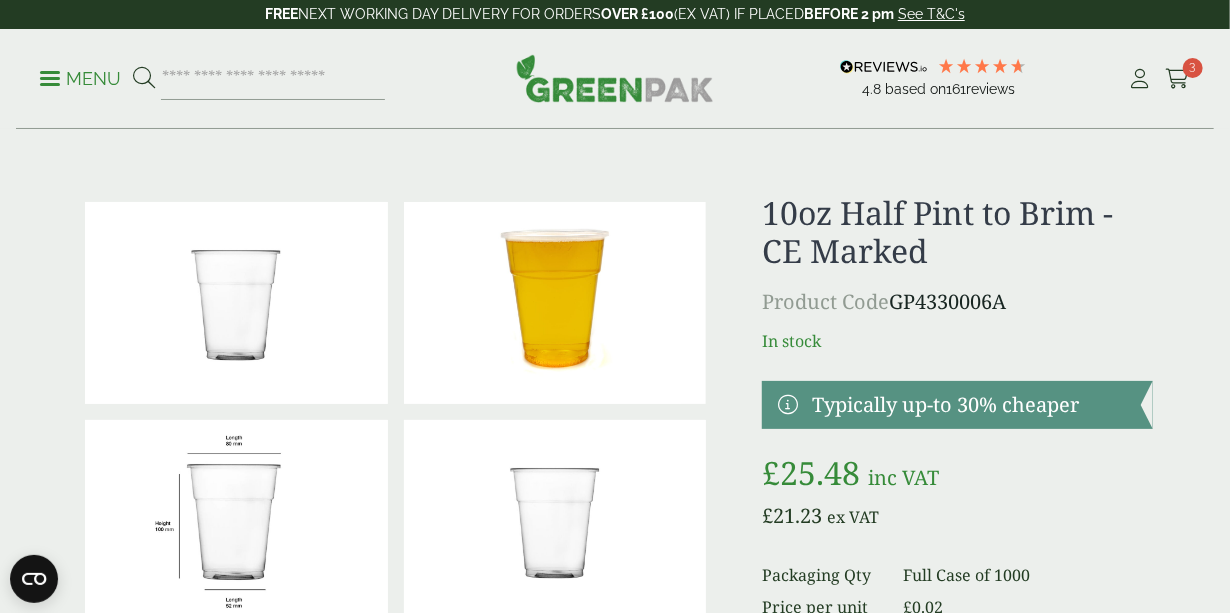 click on "Menu" at bounding box center [80, 79] 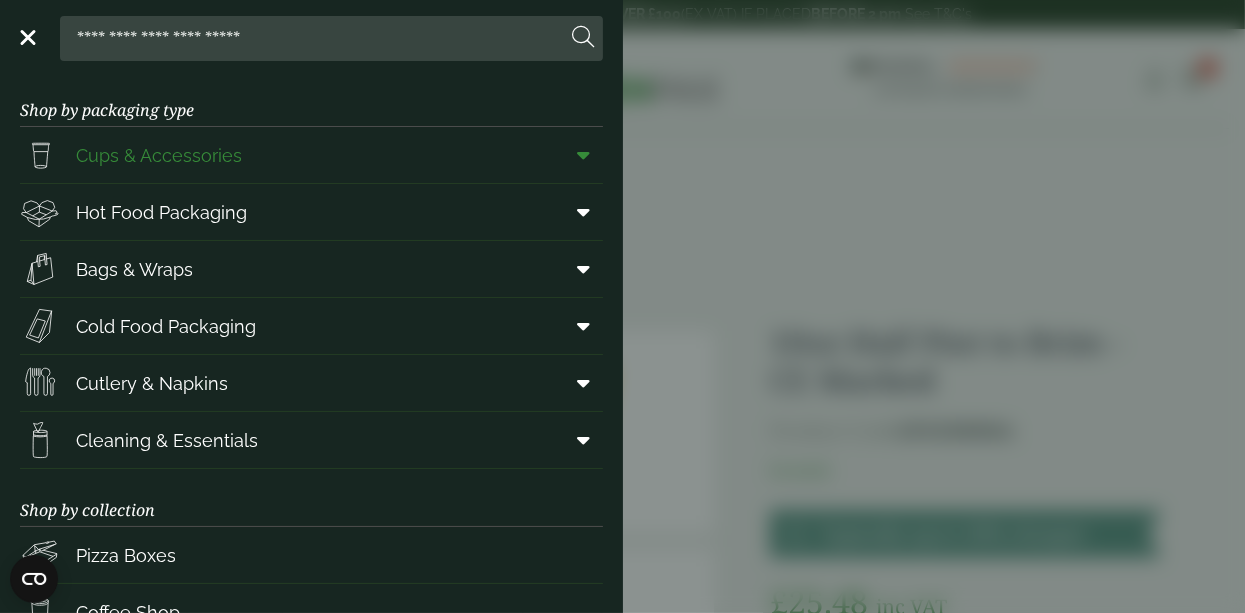 click at bounding box center (584, 155) 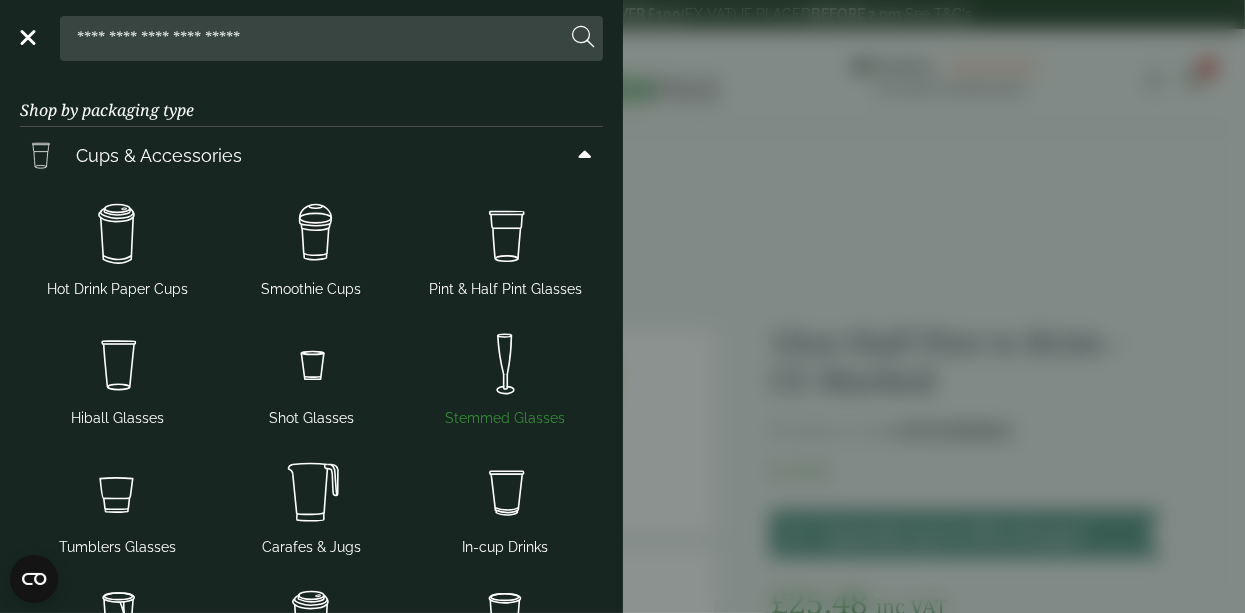 click on "Stemmed Glasses" at bounding box center (505, 376) 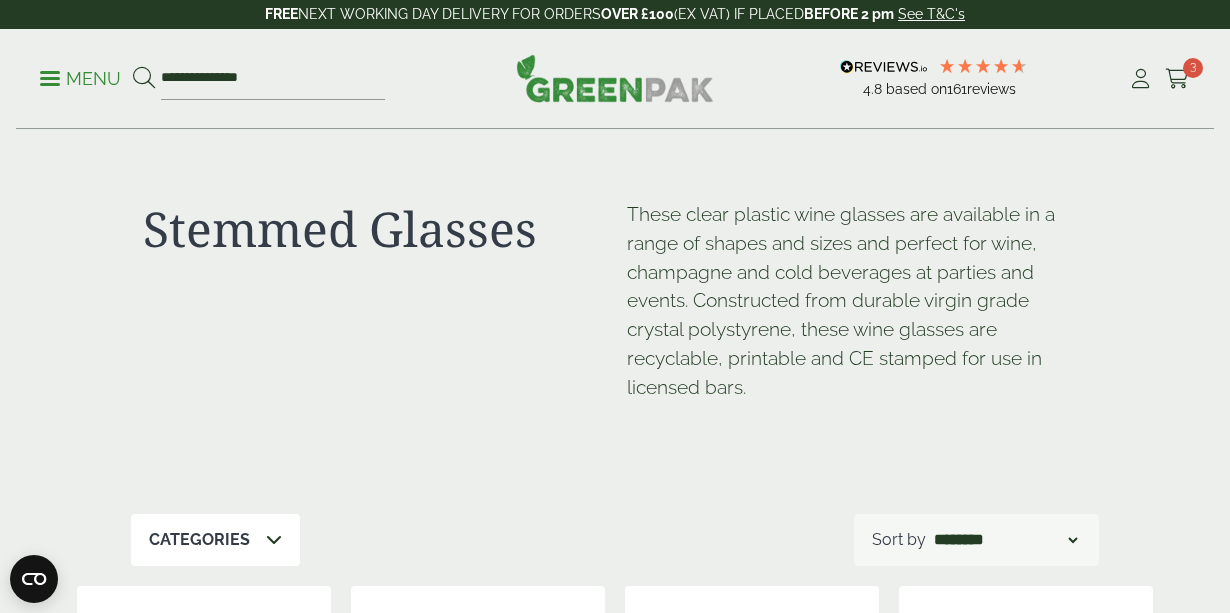 scroll, scrollTop: 0, scrollLeft: 0, axis: both 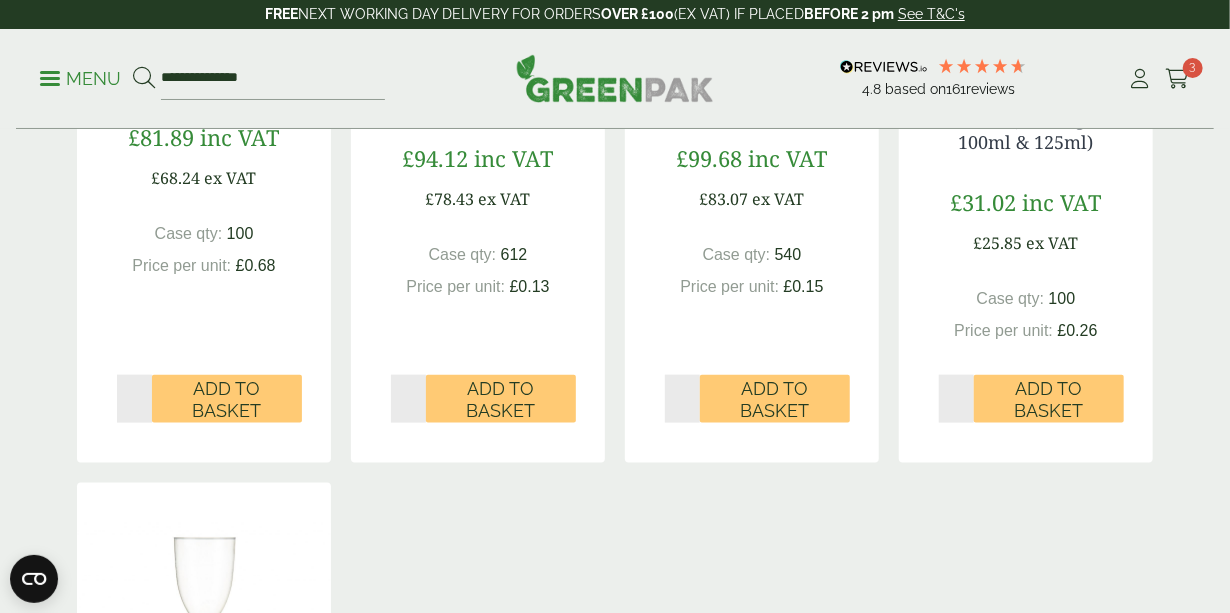 click on "*" at bounding box center (956, 399) 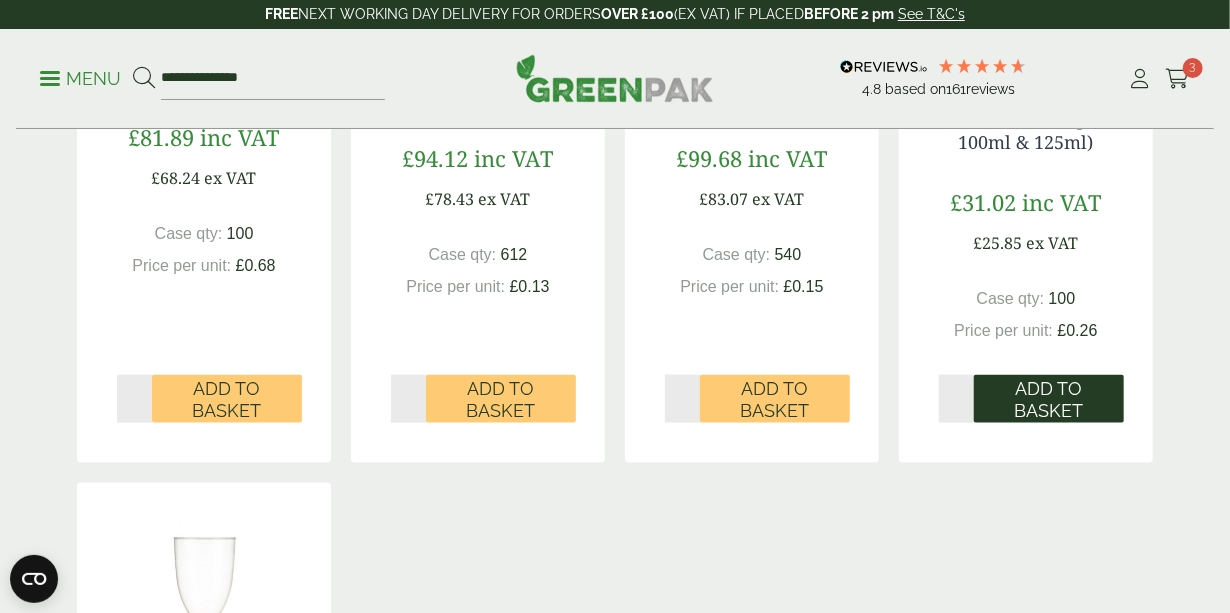 click on "Add to Basket" at bounding box center [1049, 399] 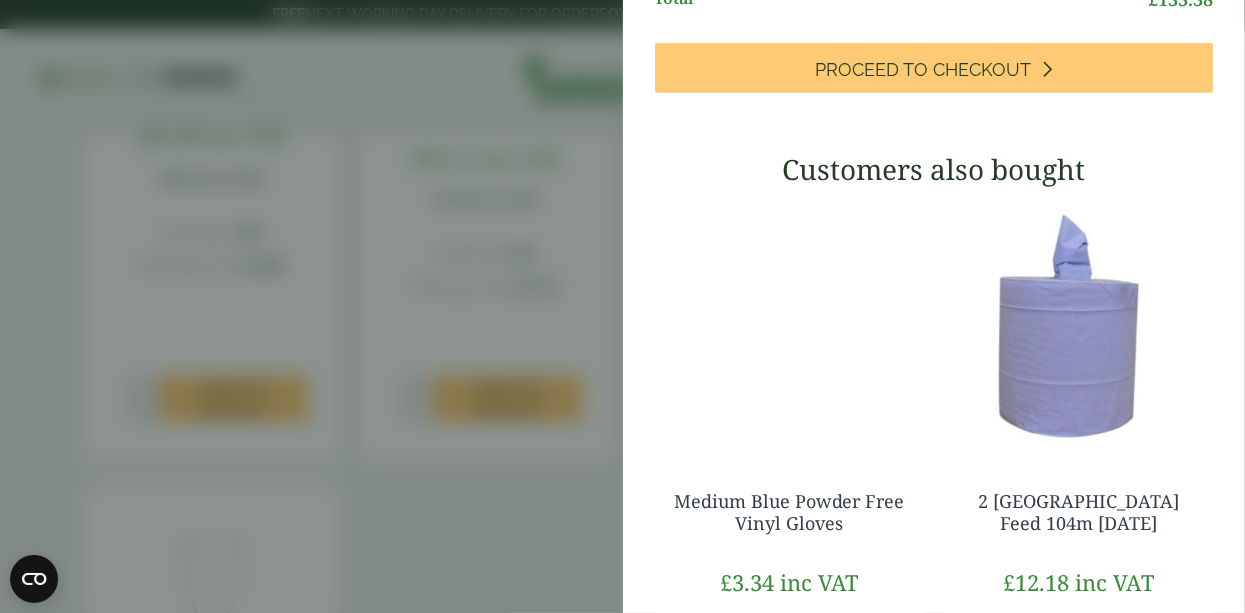 scroll, scrollTop: 755, scrollLeft: 0, axis: vertical 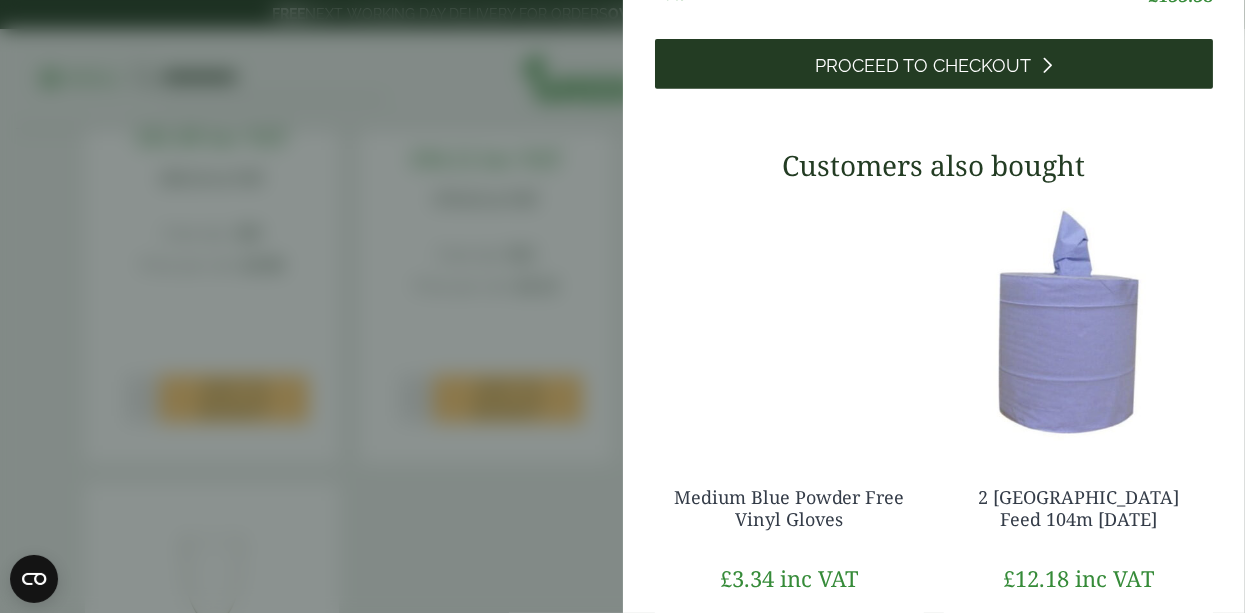 click on "Proceed to Checkout" at bounding box center (923, 66) 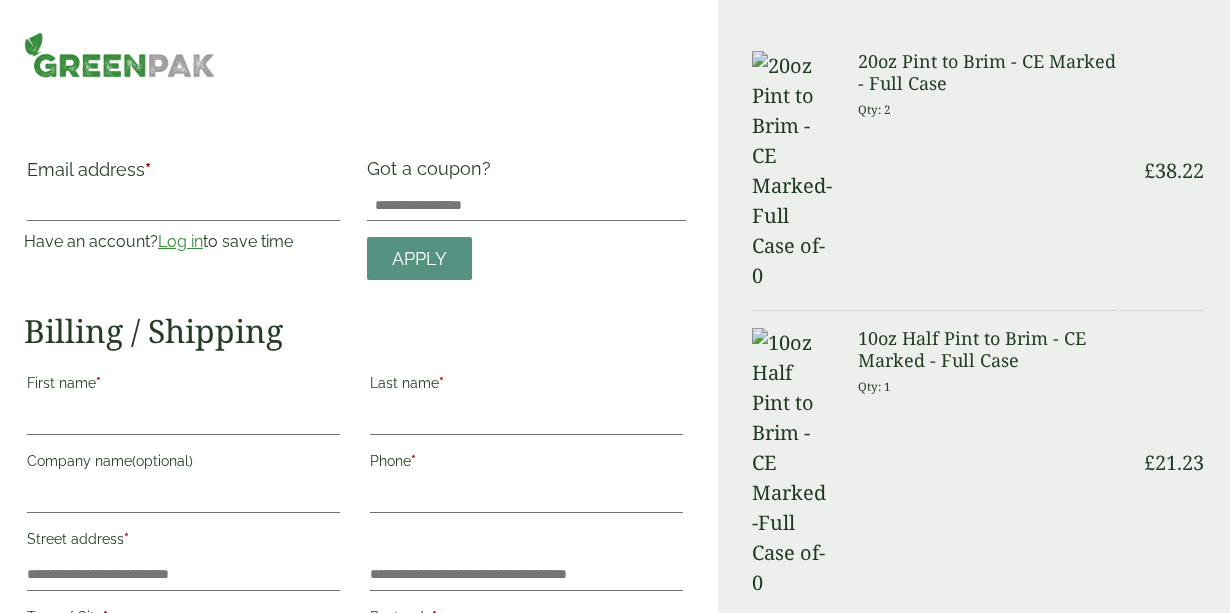 scroll, scrollTop: 0, scrollLeft: 0, axis: both 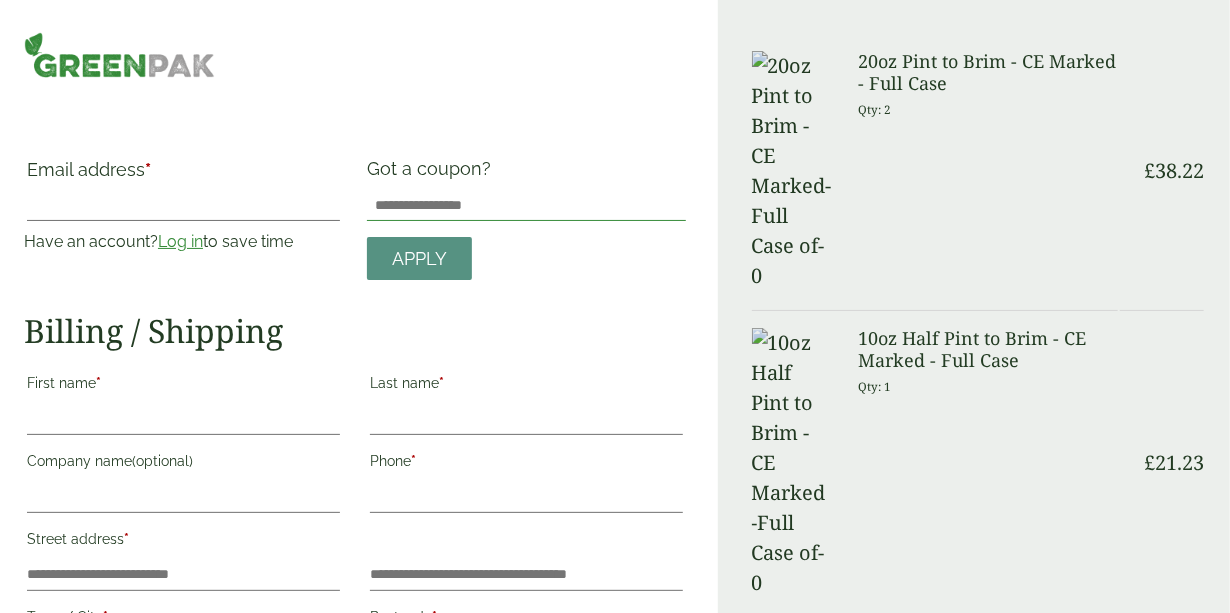 click on "Got a coupon?" at bounding box center [526, 205] 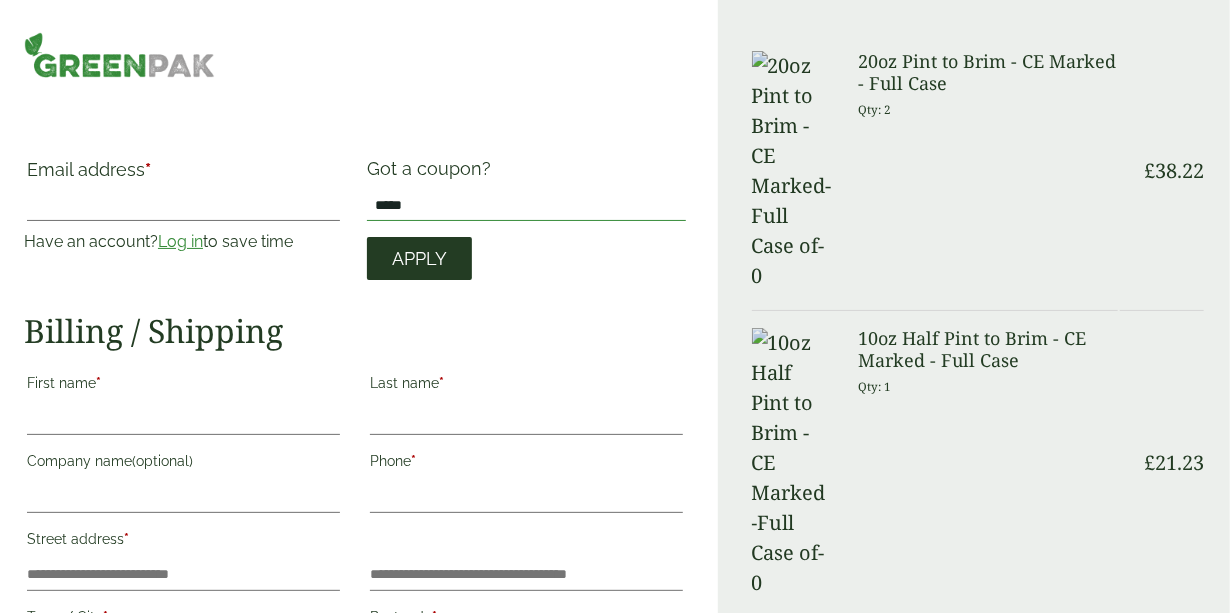 type on "*****" 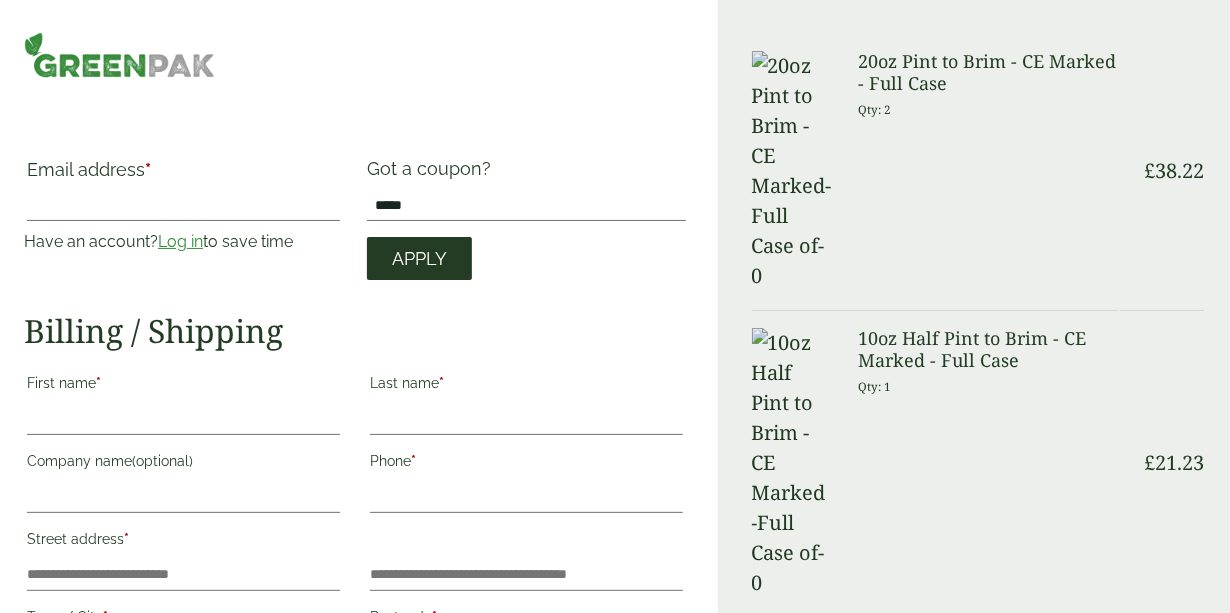 click on "Apply" at bounding box center (419, 258) 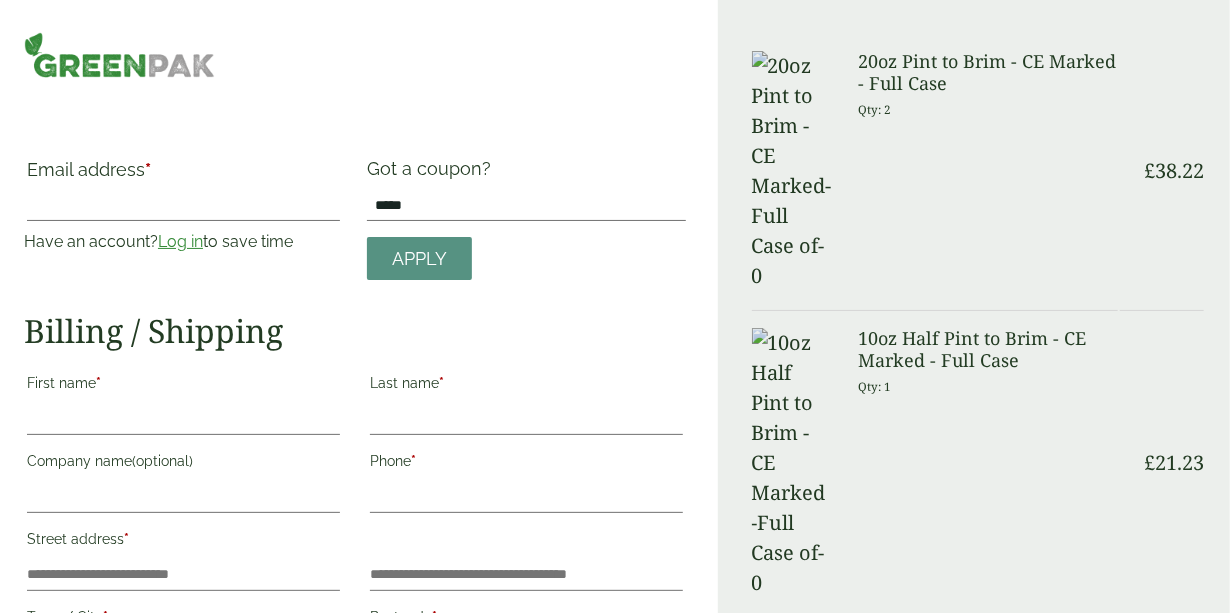 scroll, scrollTop: 536, scrollLeft: 0, axis: vertical 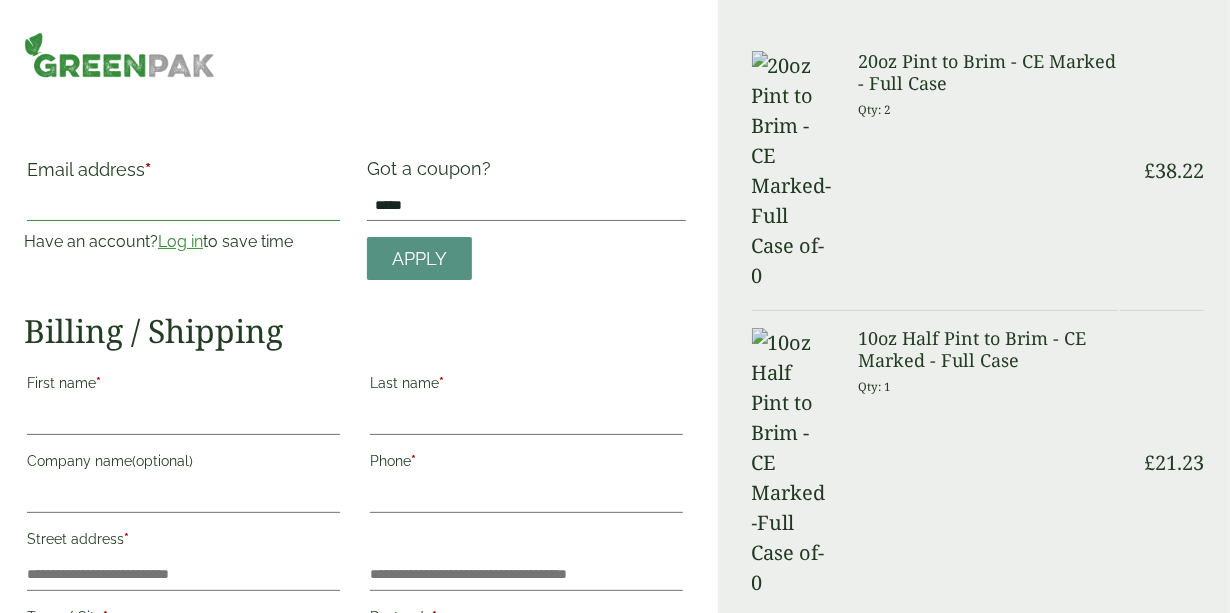 click on "Email address  *" at bounding box center [183, 205] 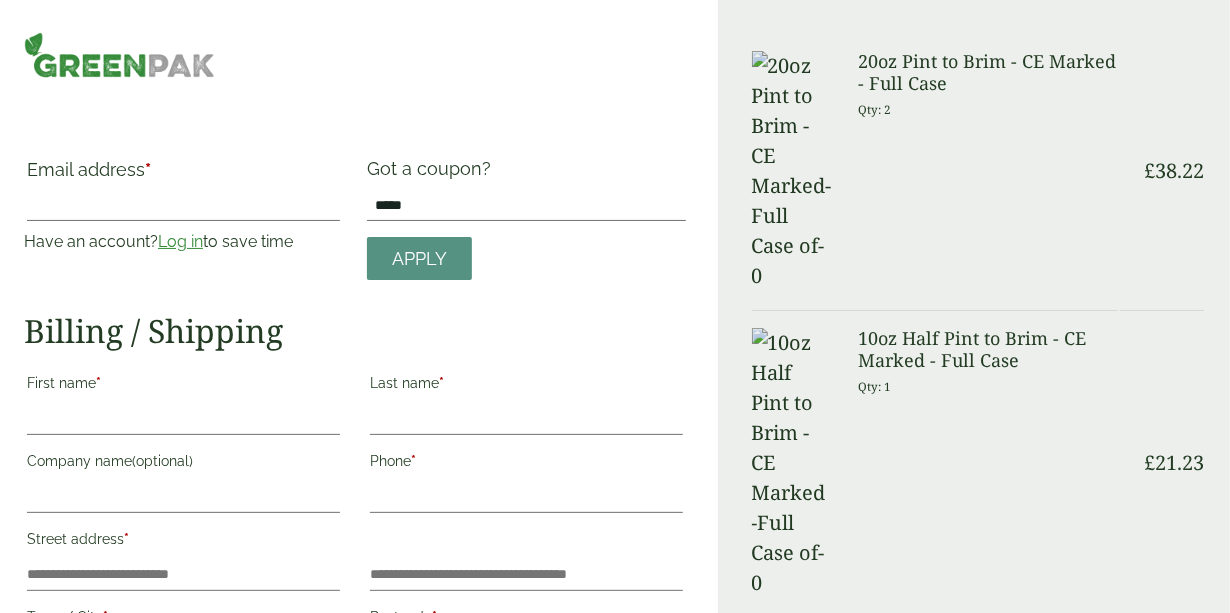 click on "Email address  *" at bounding box center [183, 175] 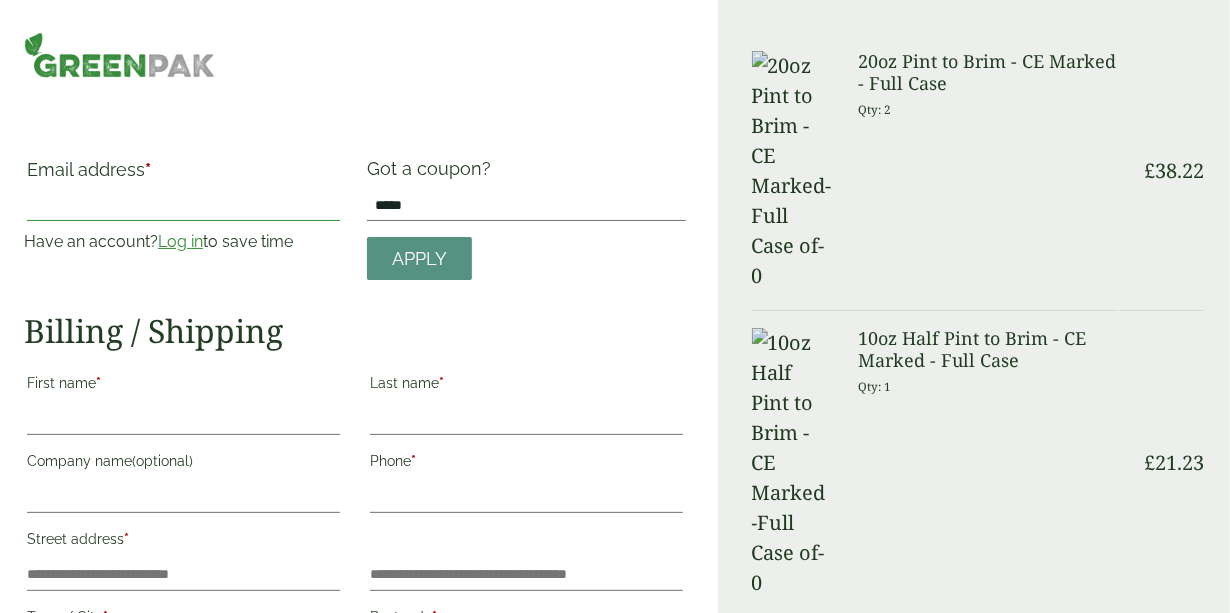 click on "Email address  *" at bounding box center (183, 205) 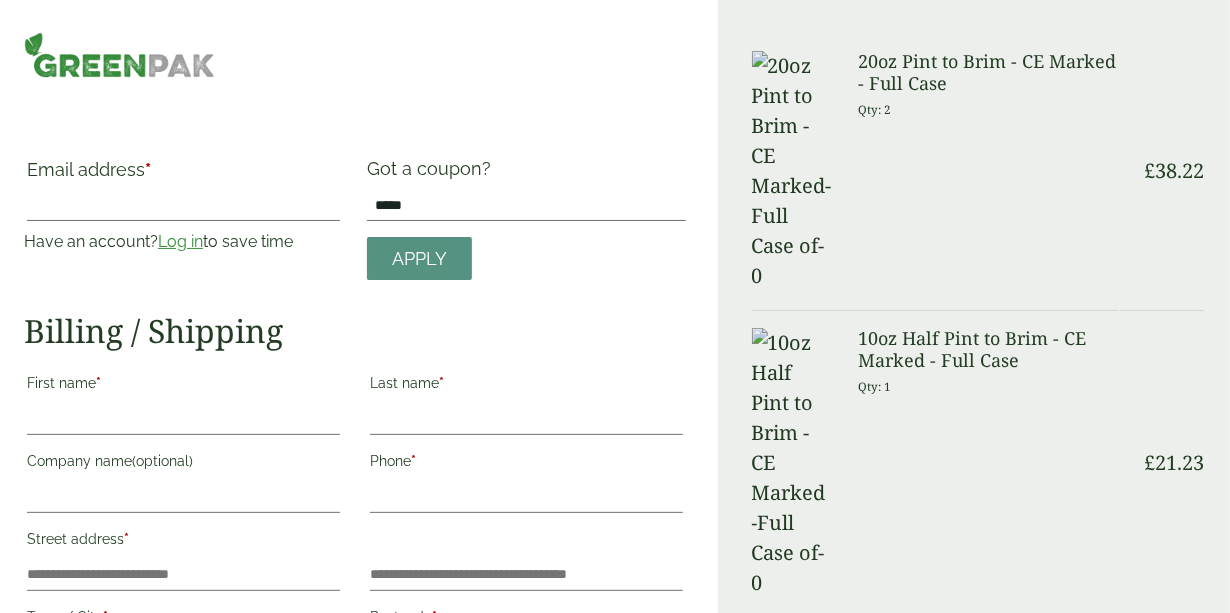 click on "Email address  *" at bounding box center (183, 175) 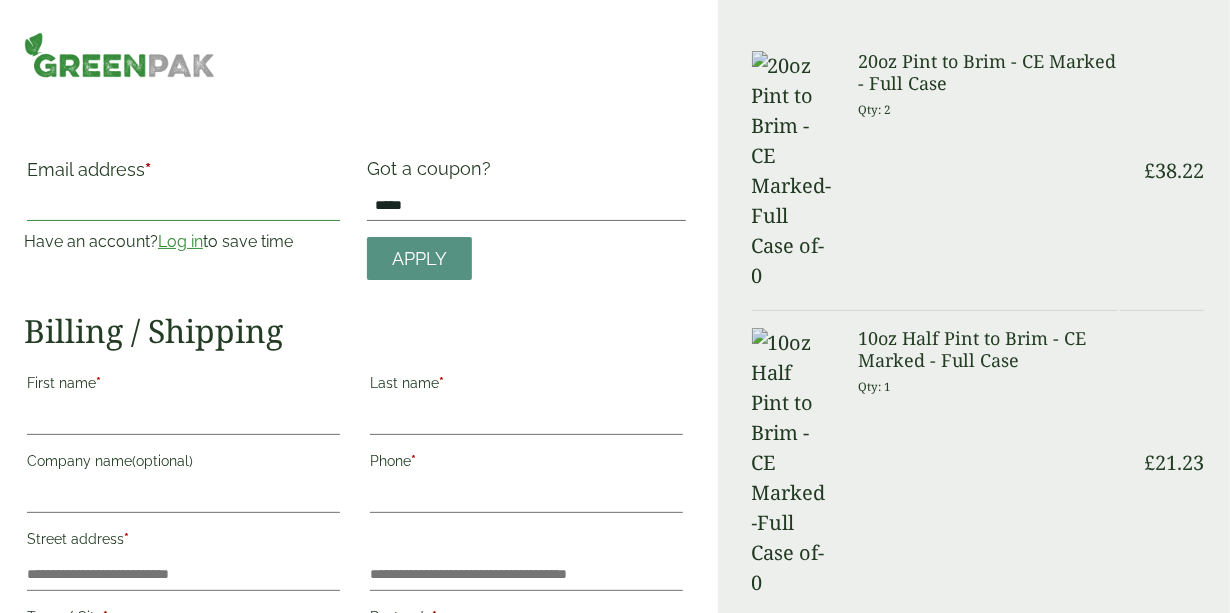 click on "Email address  *" at bounding box center [183, 205] 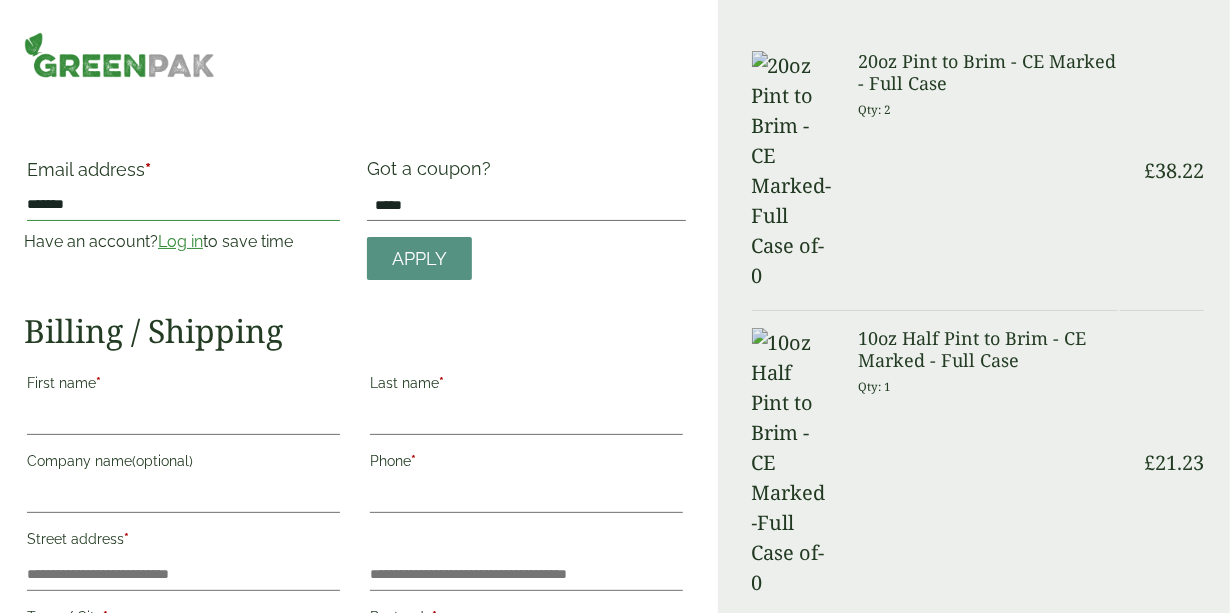 type on "**********" 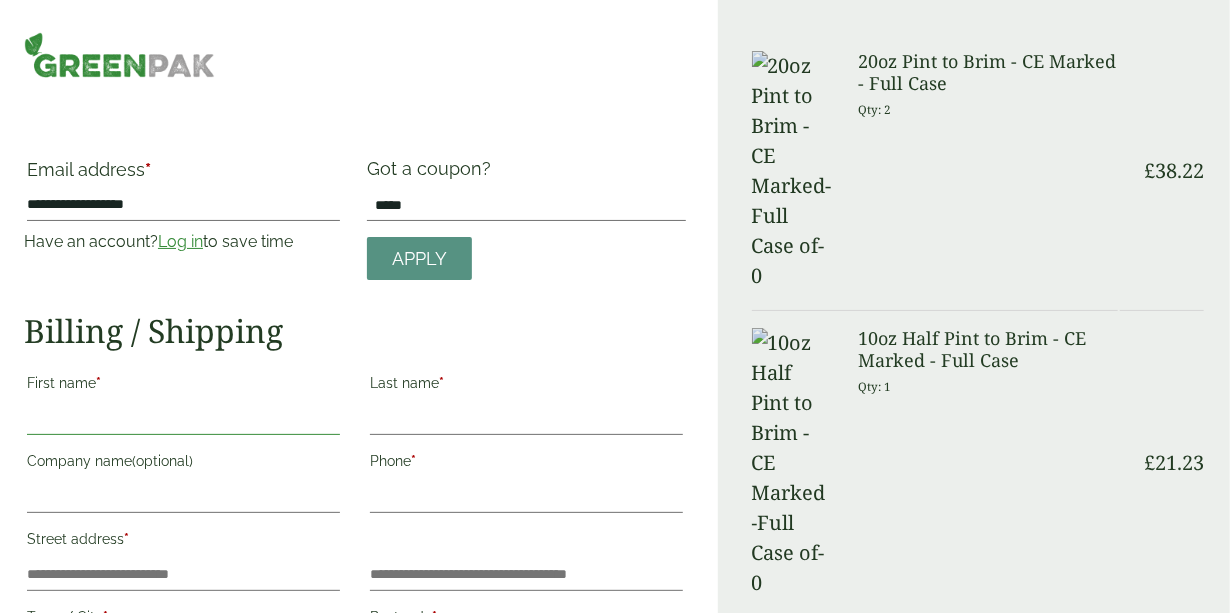 type on "*******" 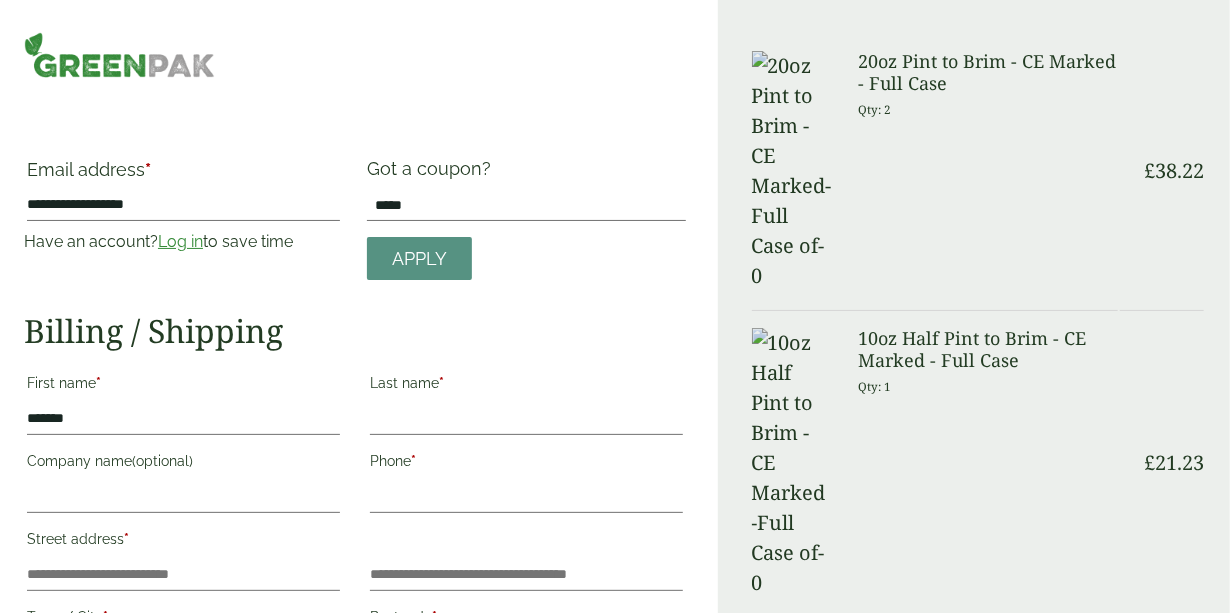 type on "********" 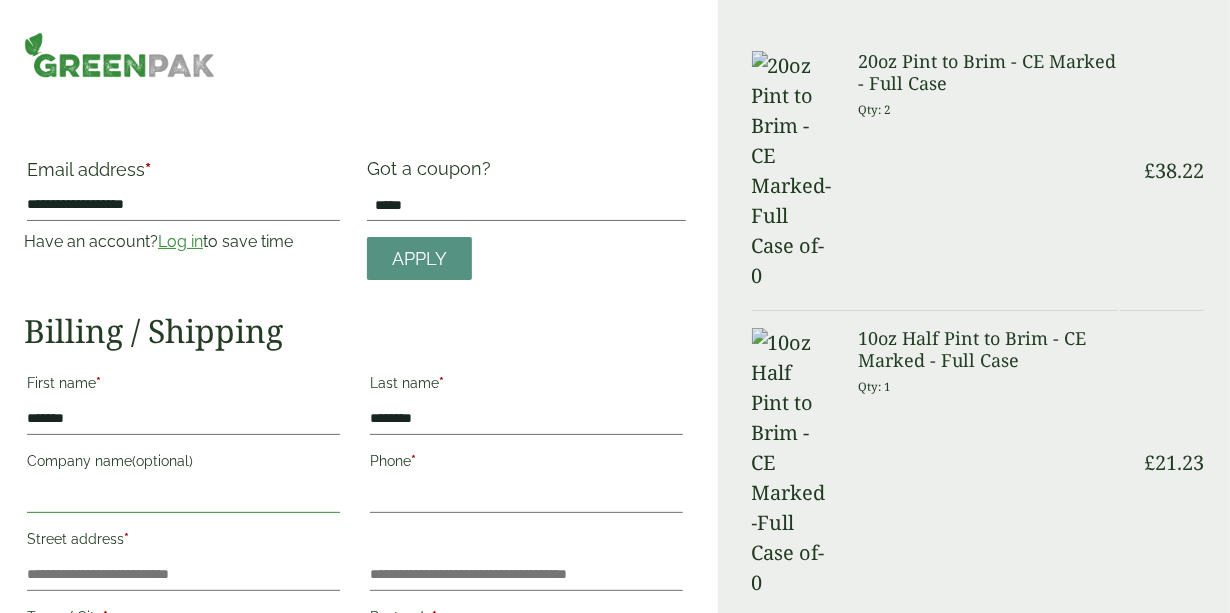 type on "**********" 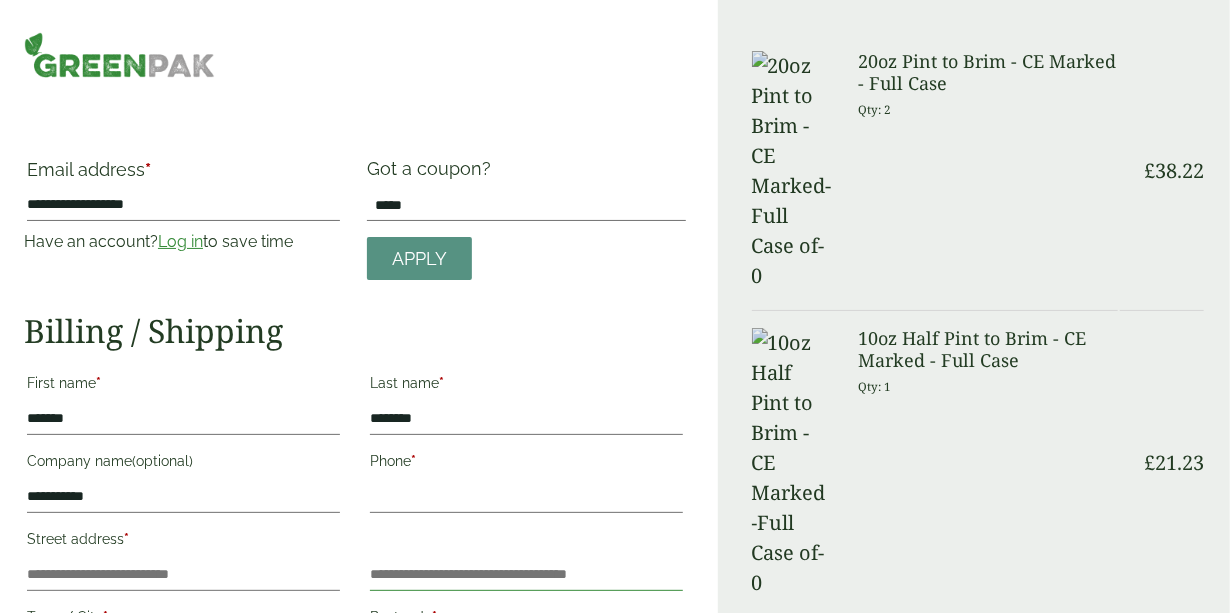type on "**********" 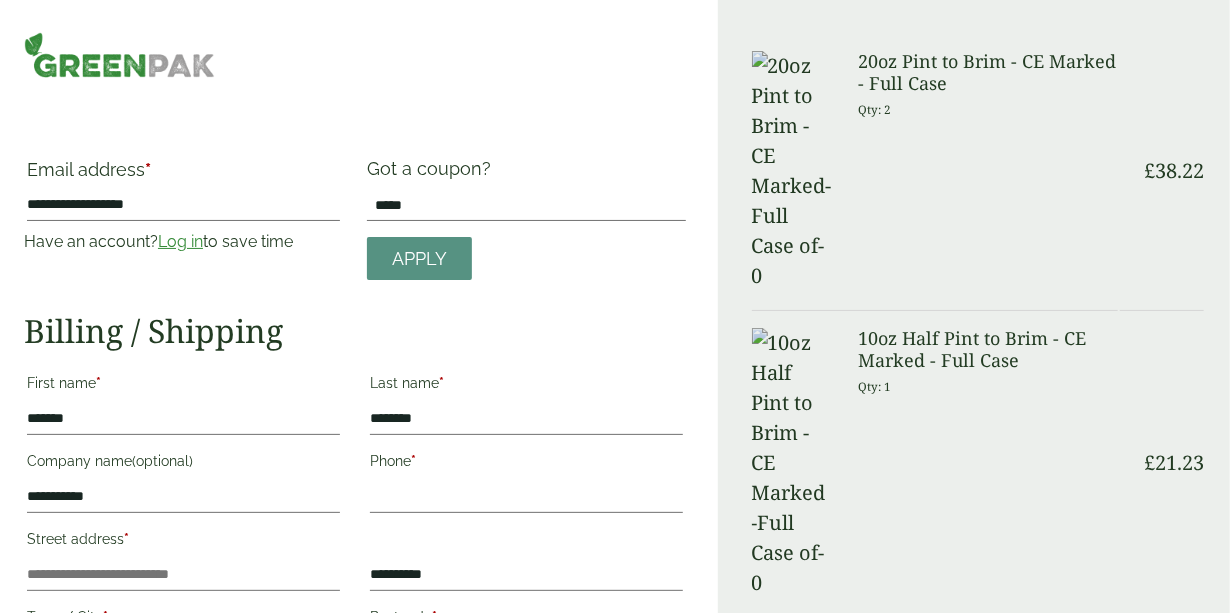 type on "*******" 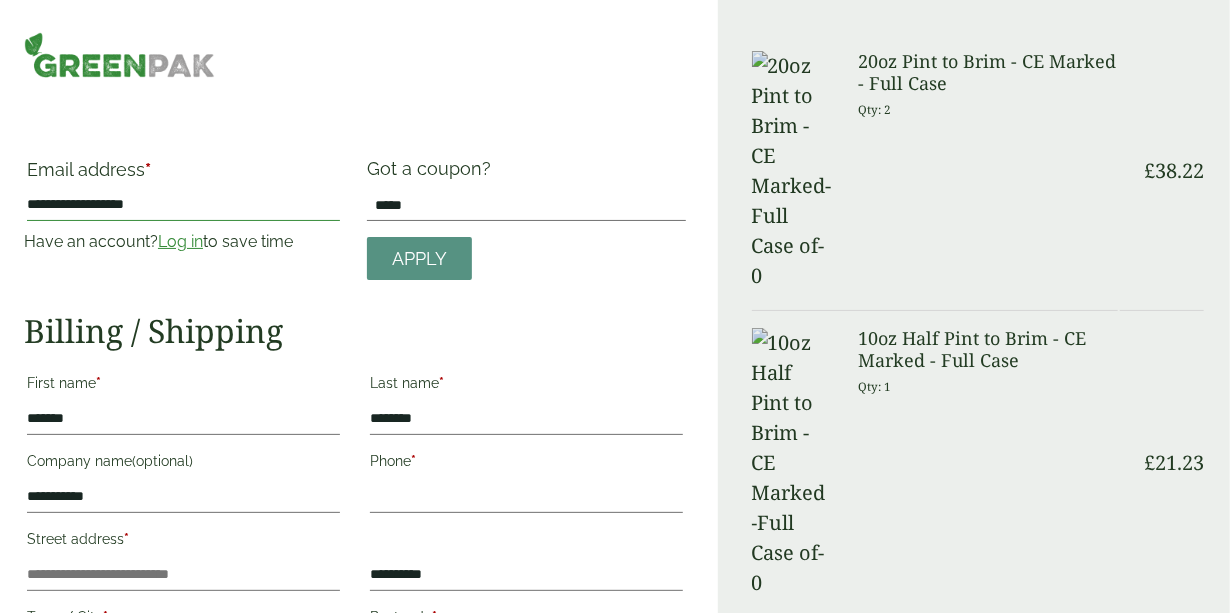 scroll, scrollTop: 429, scrollLeft: 0, axis: vertical 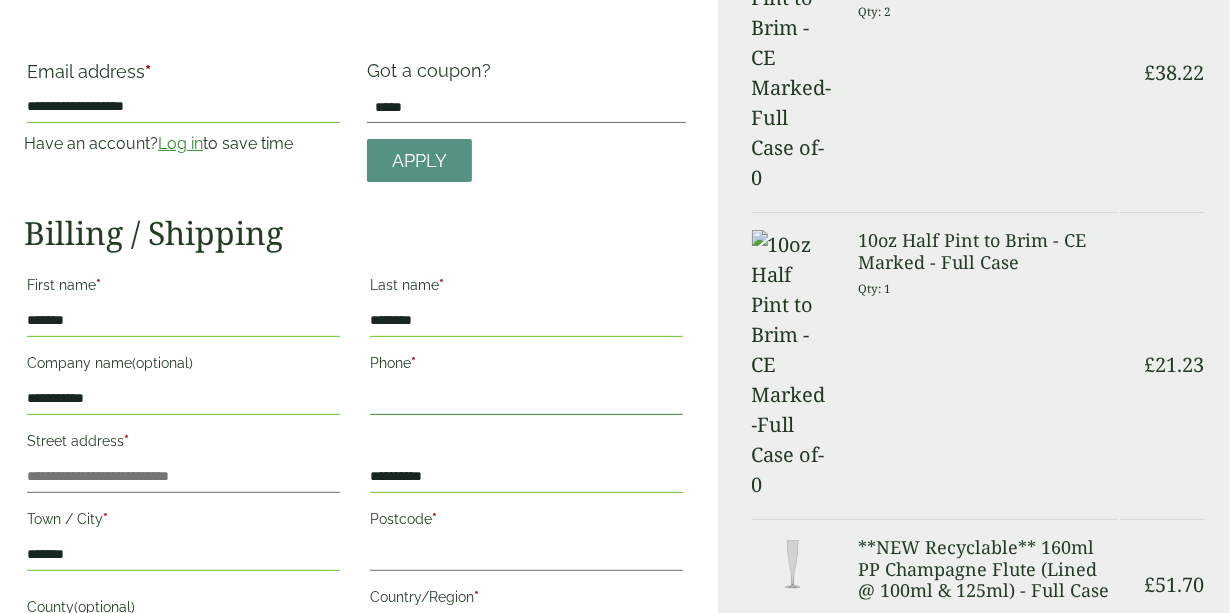 click on "Phone  *" at bounding box center [526, 399] 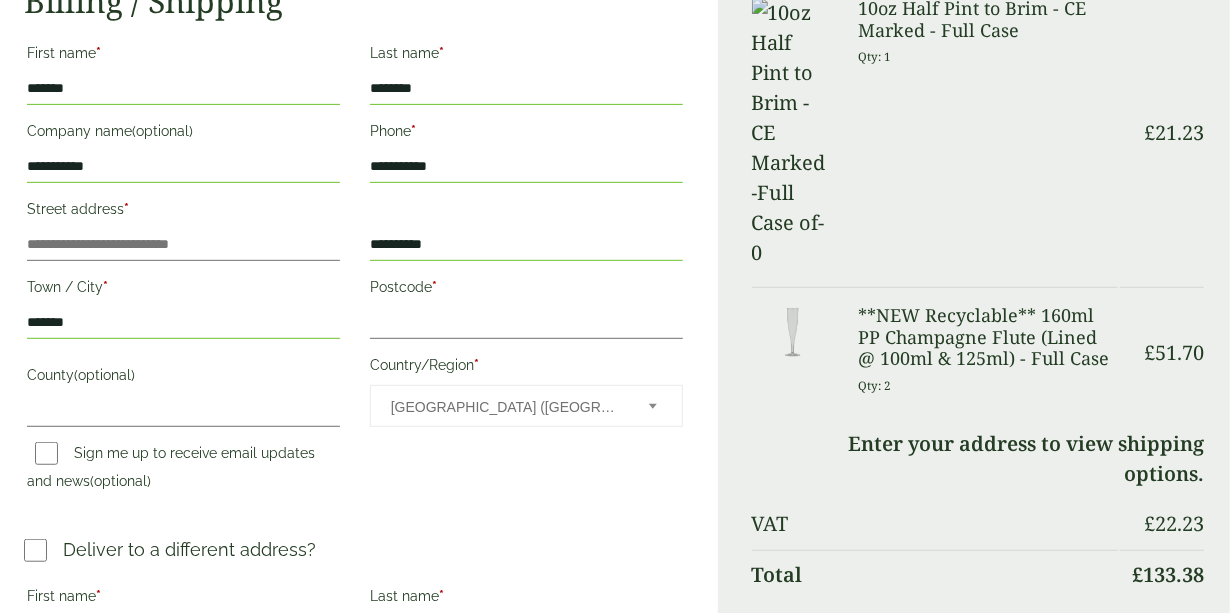 scroll, scrollTop: 368, scrollLeft: 0, axis: vertical 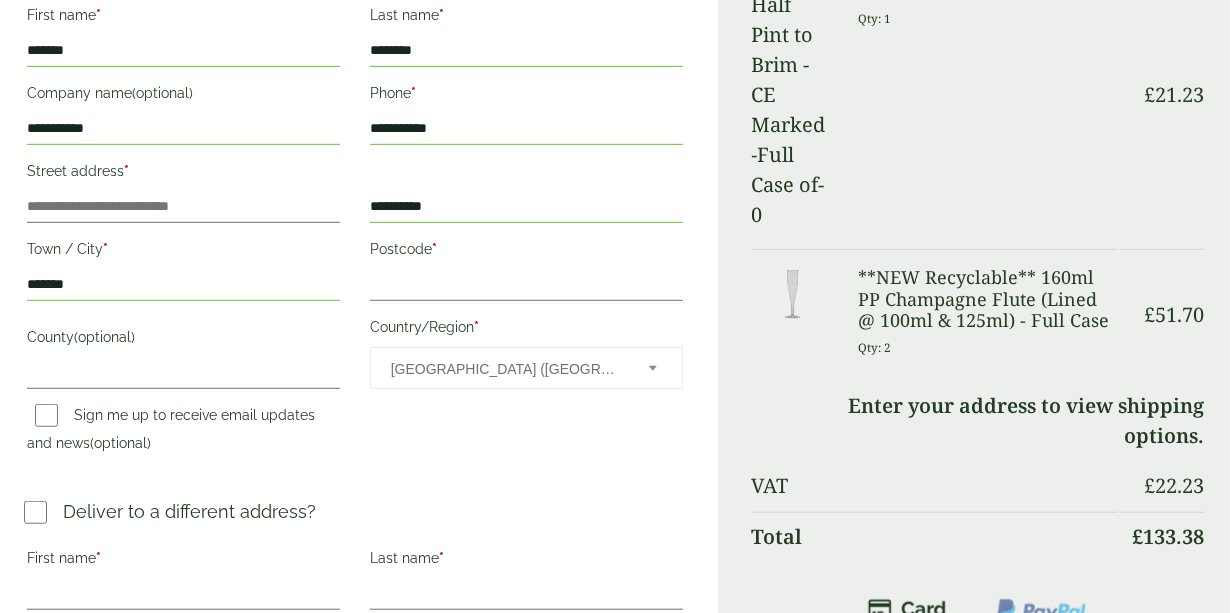 click on "Postcode  *" at bounding box center (526, 252) 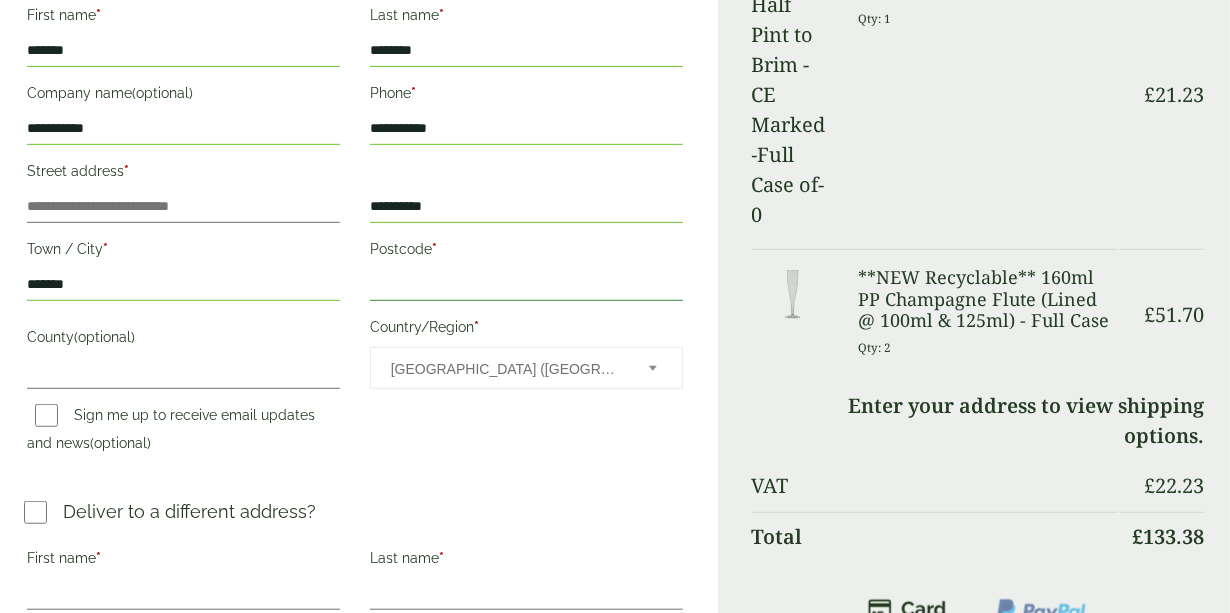 click on "Postcode  *" at bounding box center [526, 285] 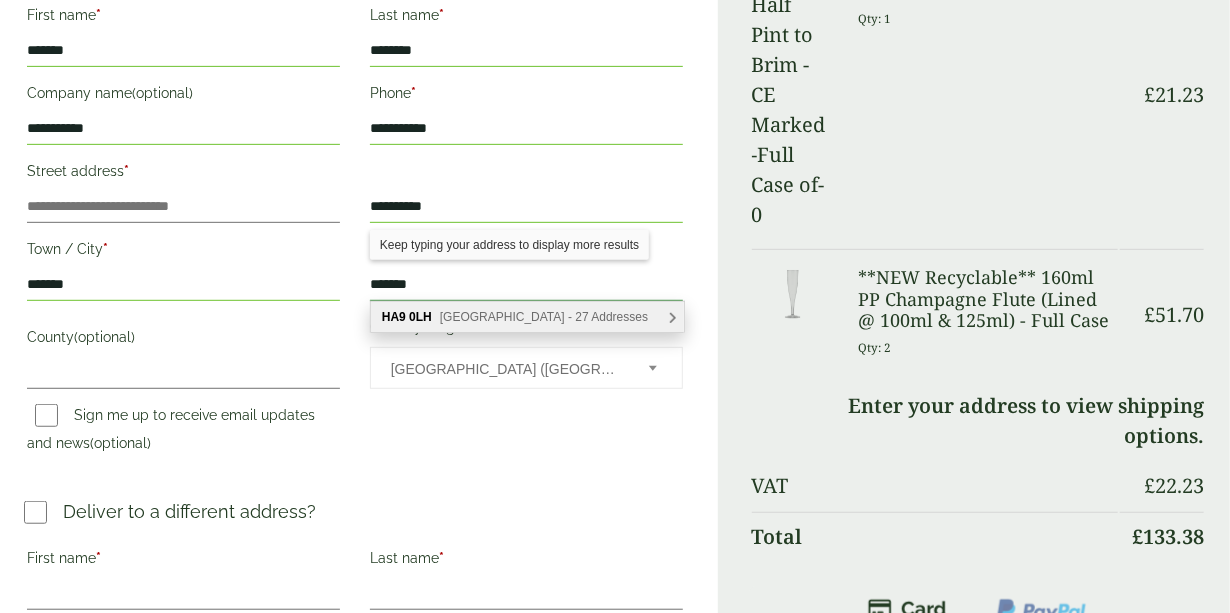 type on "*******" 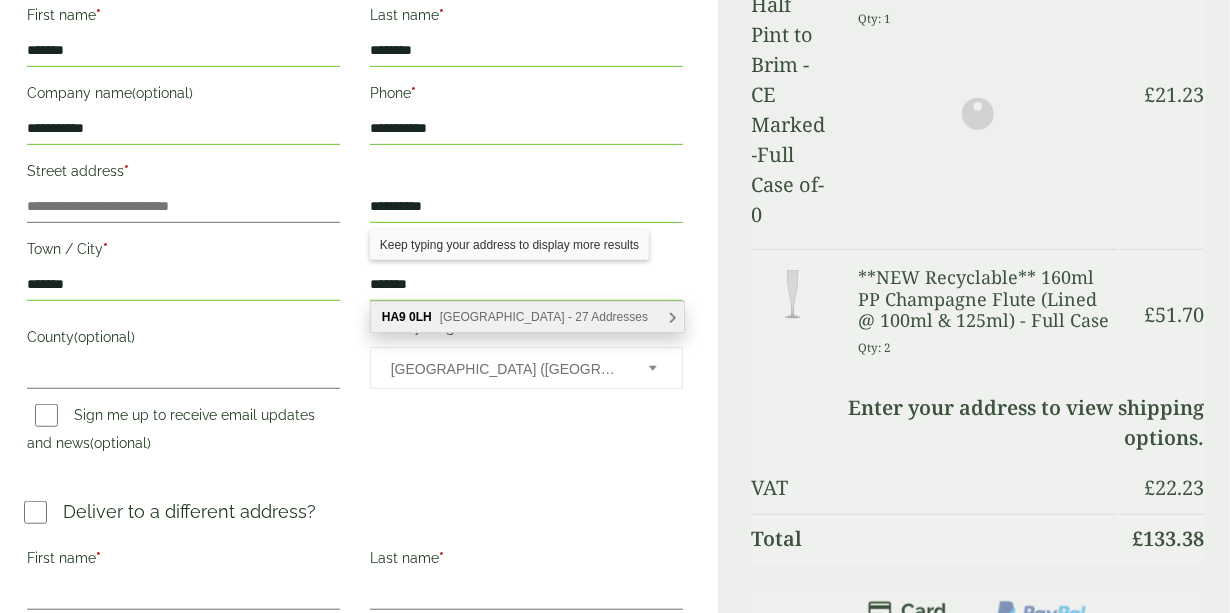 click on "0LH" at bounding box center (420, 317) 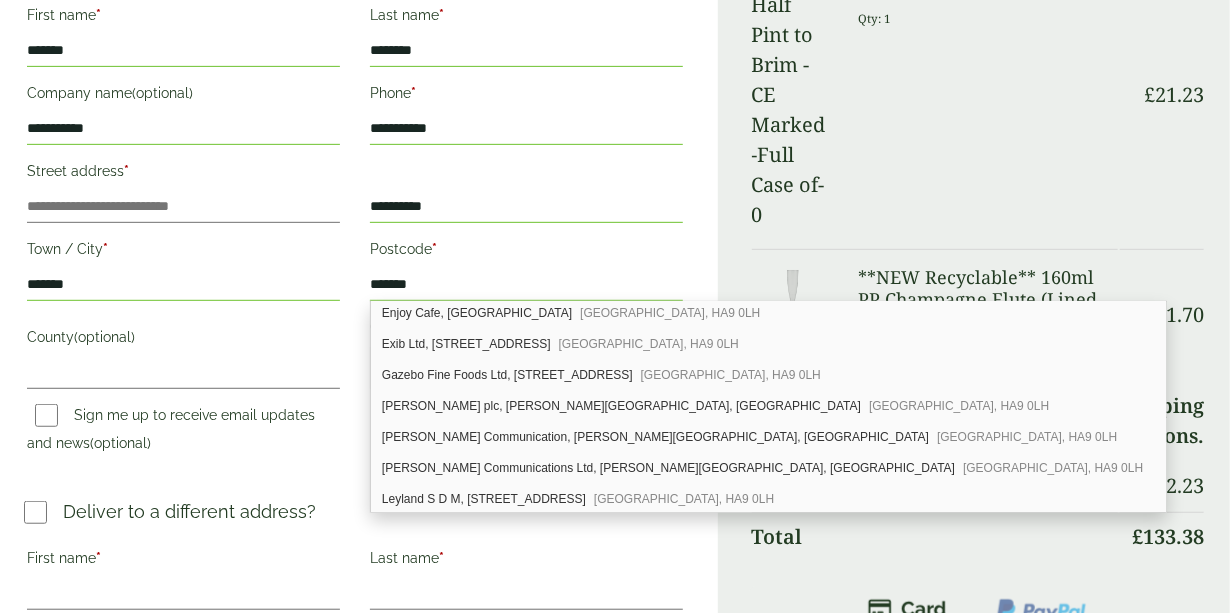 scroll, scrollTop: 422, scrollLeft: 0, axis: vertical 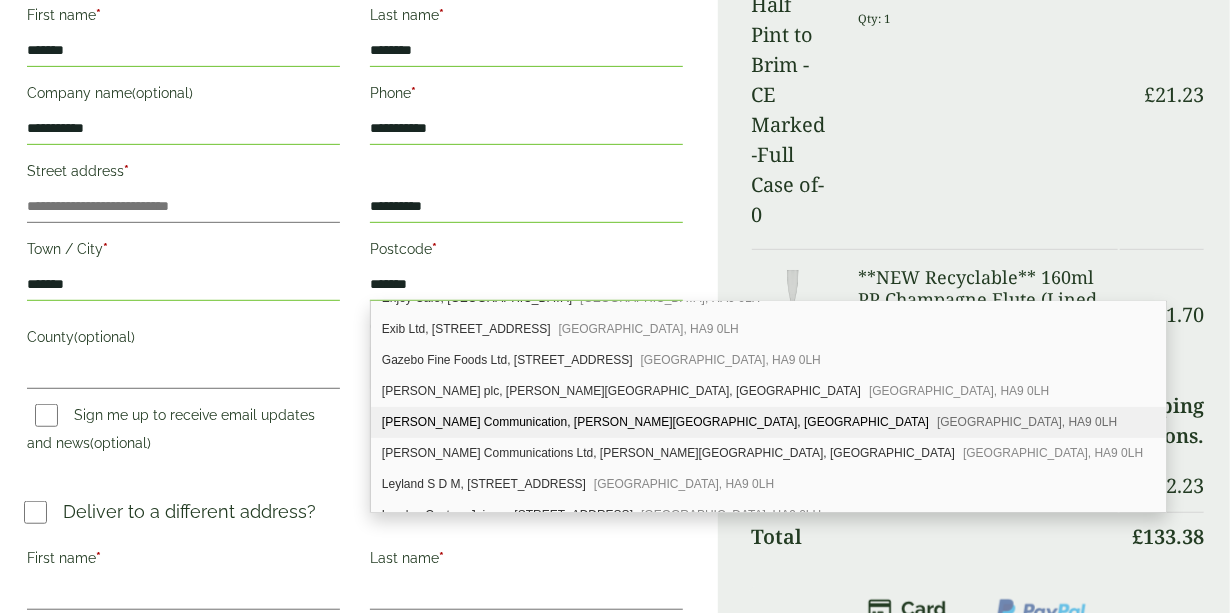 click on "Wembley, HA9 0LH" at bounding box center [1027, 422] 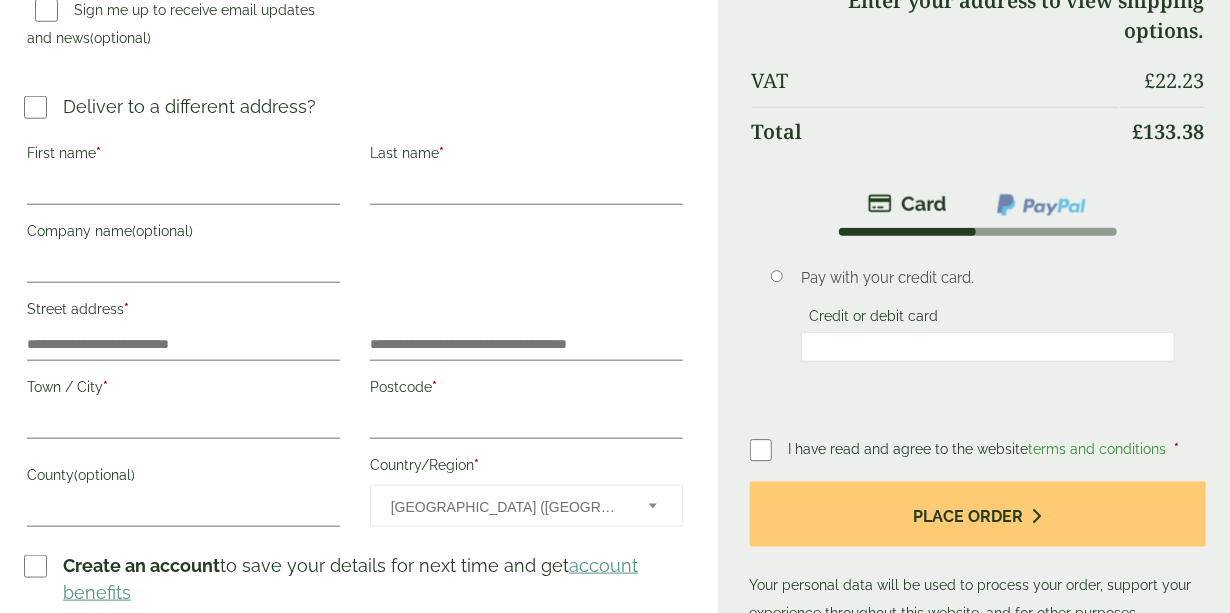 scroll, scrollTop: 834, scrollLeft: 0, axis: vertical 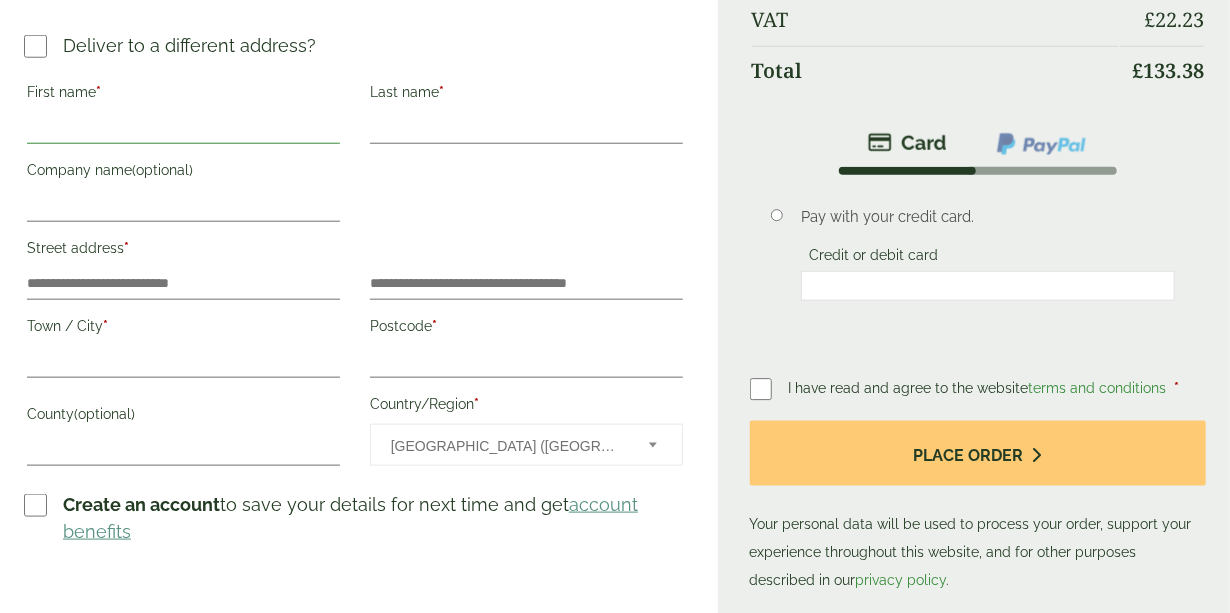 click on "First name  *" at bounding box center (183, 128) 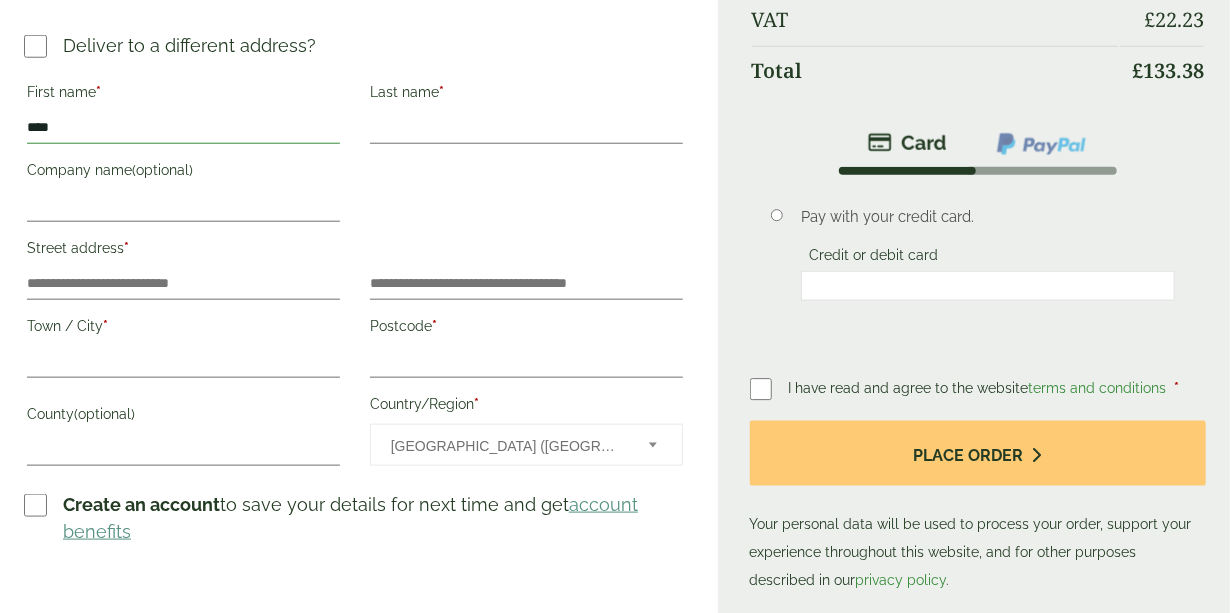 type on "****" 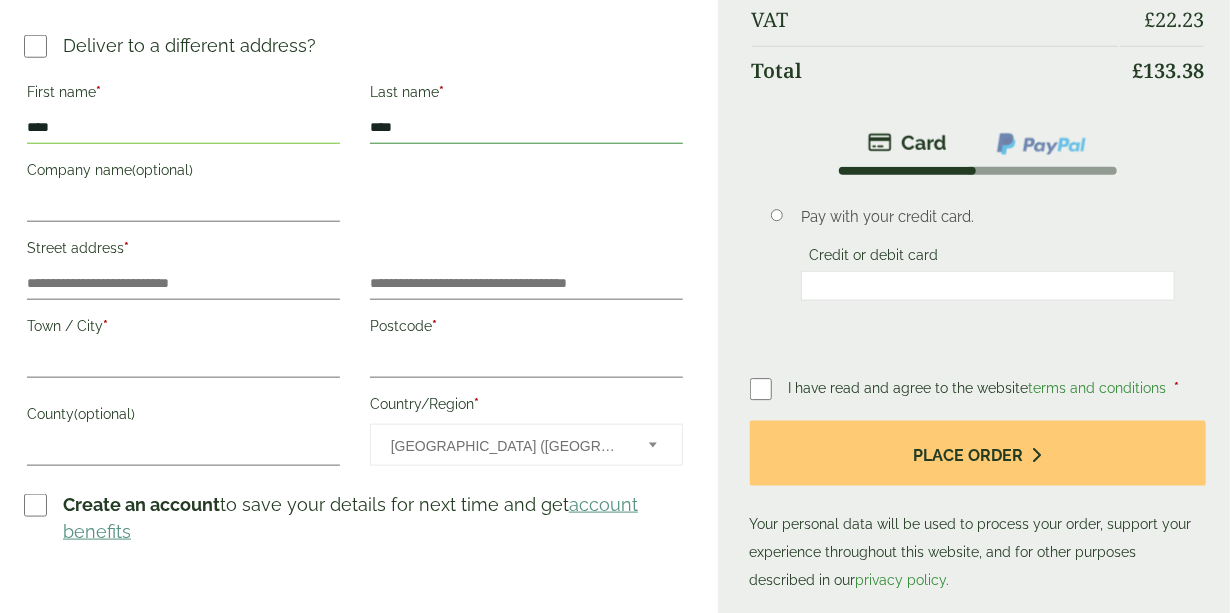 type on "****" 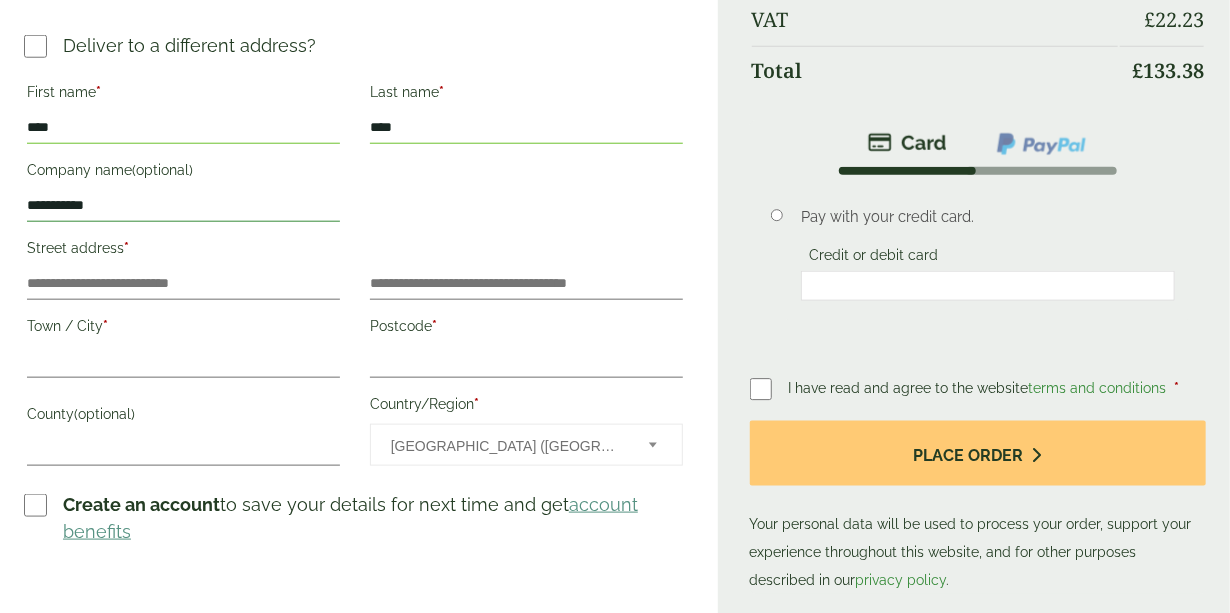 type on "**********" 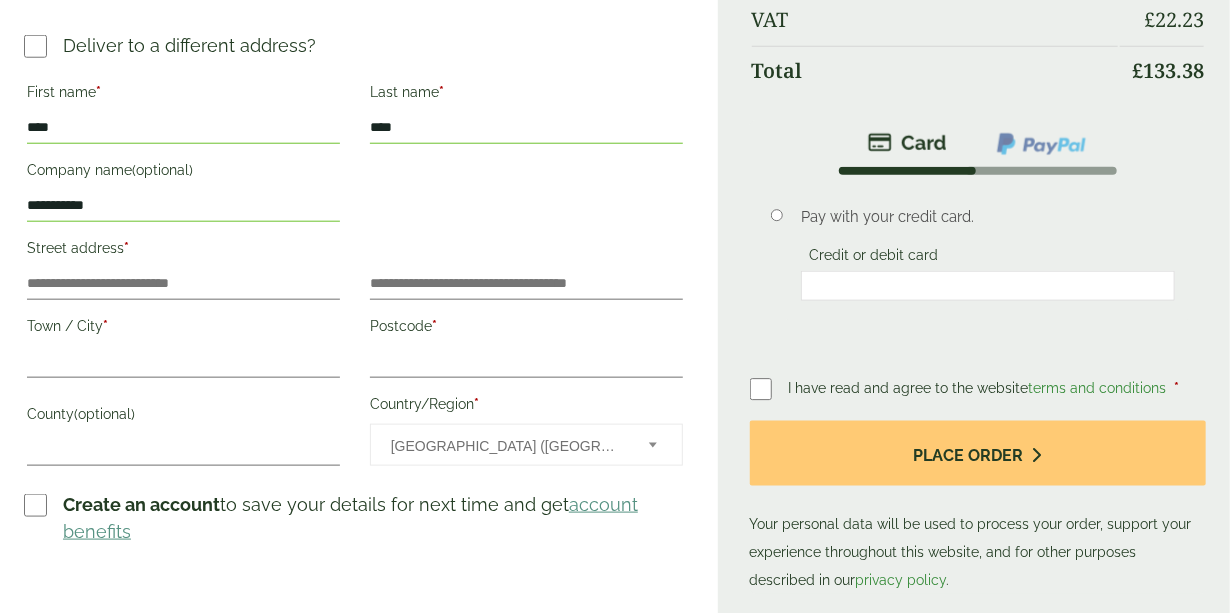 click on "Street address  *" at bounding box center (183, 267) 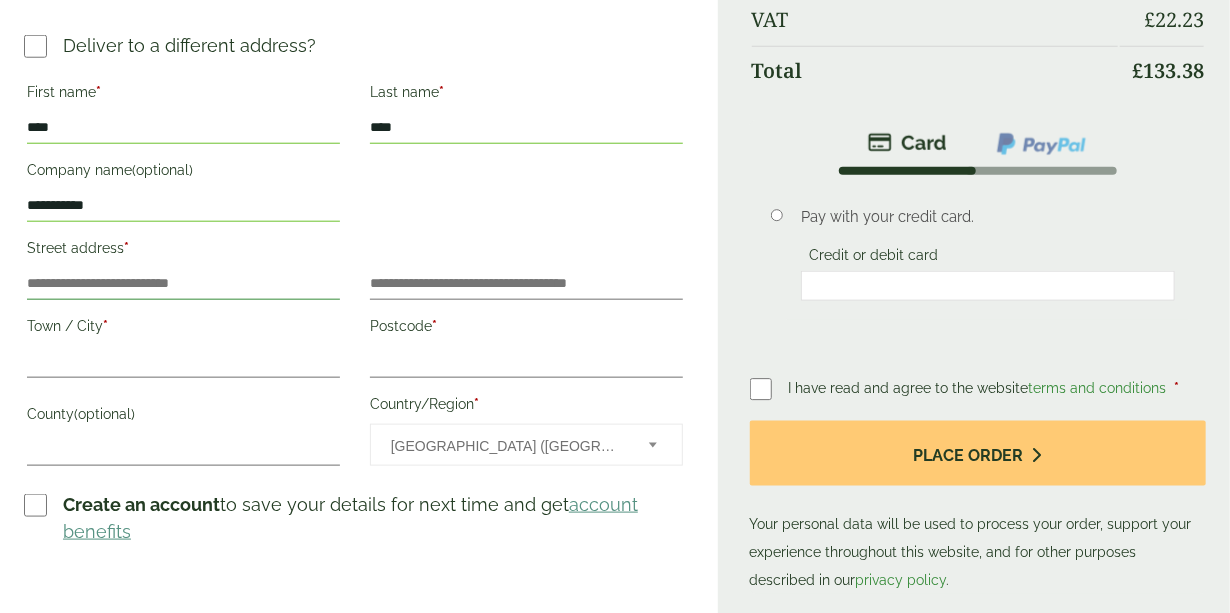 click on "Street address  *" at bounding box center (183, 284) 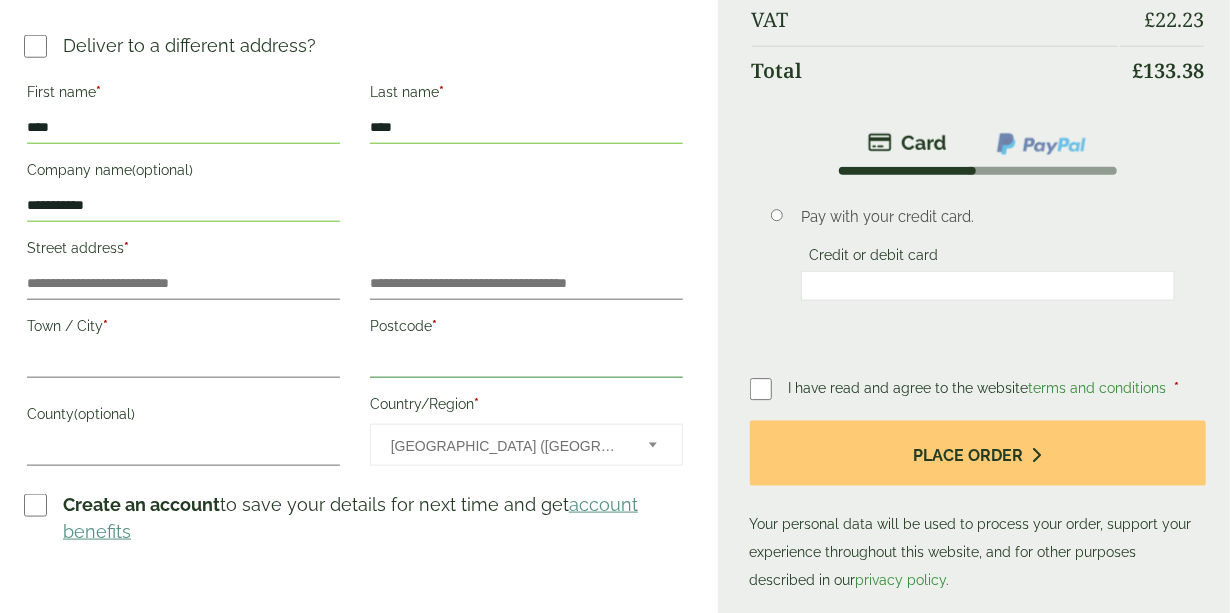 click on "Postcode  *" at bounding box center [526, 362] 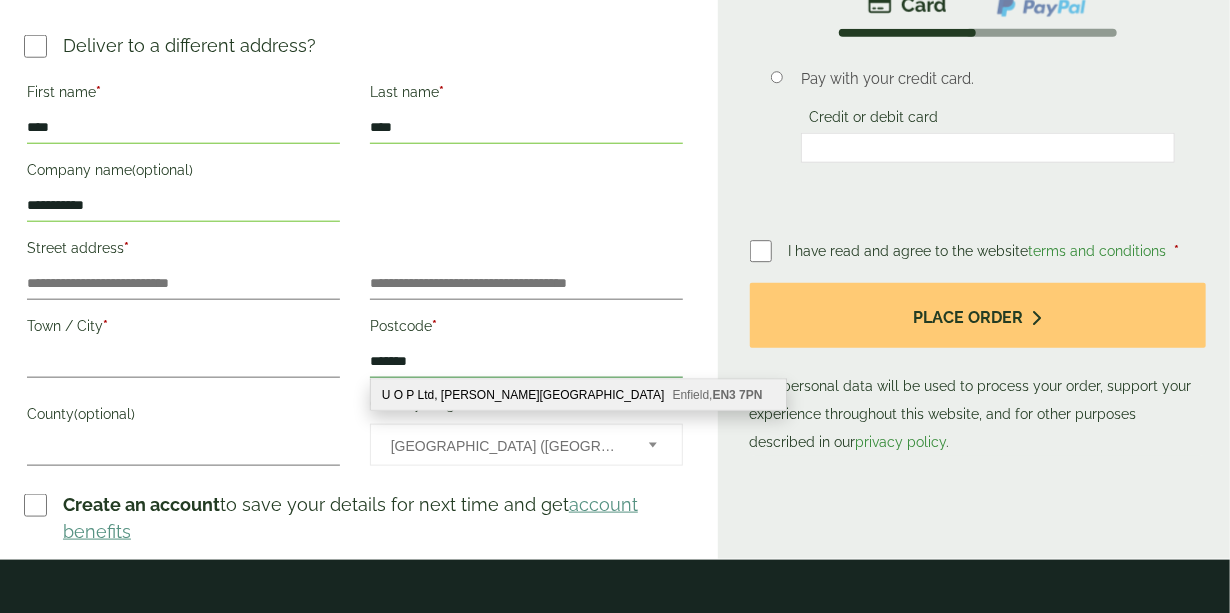 type on "*******" 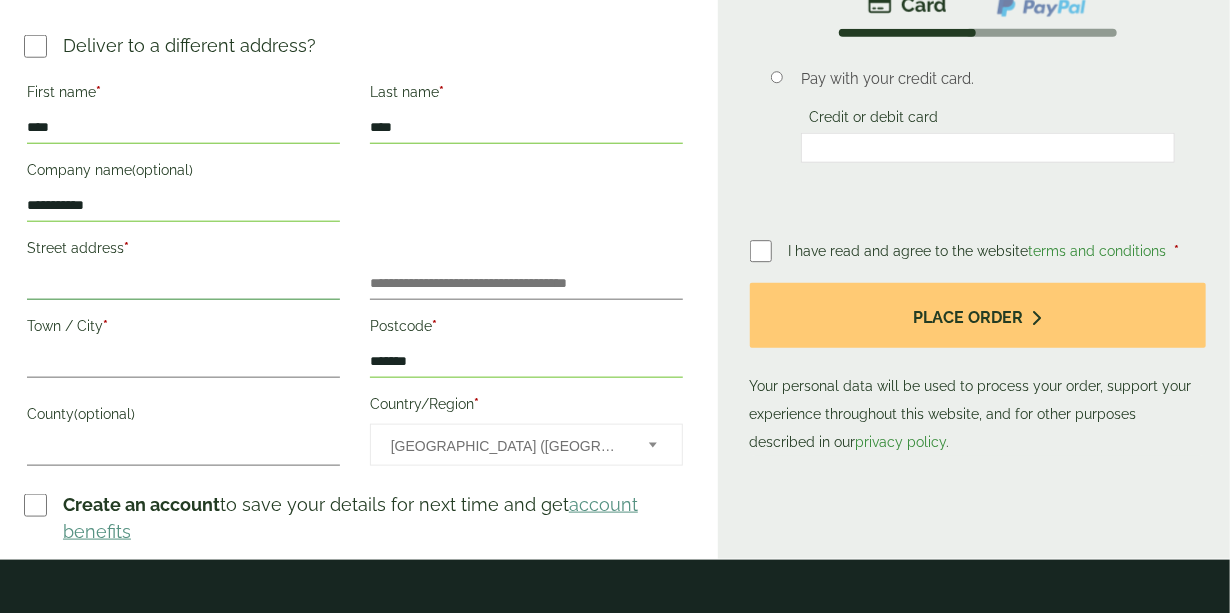 click on "Street address  *" at bounding box center [183, 284] 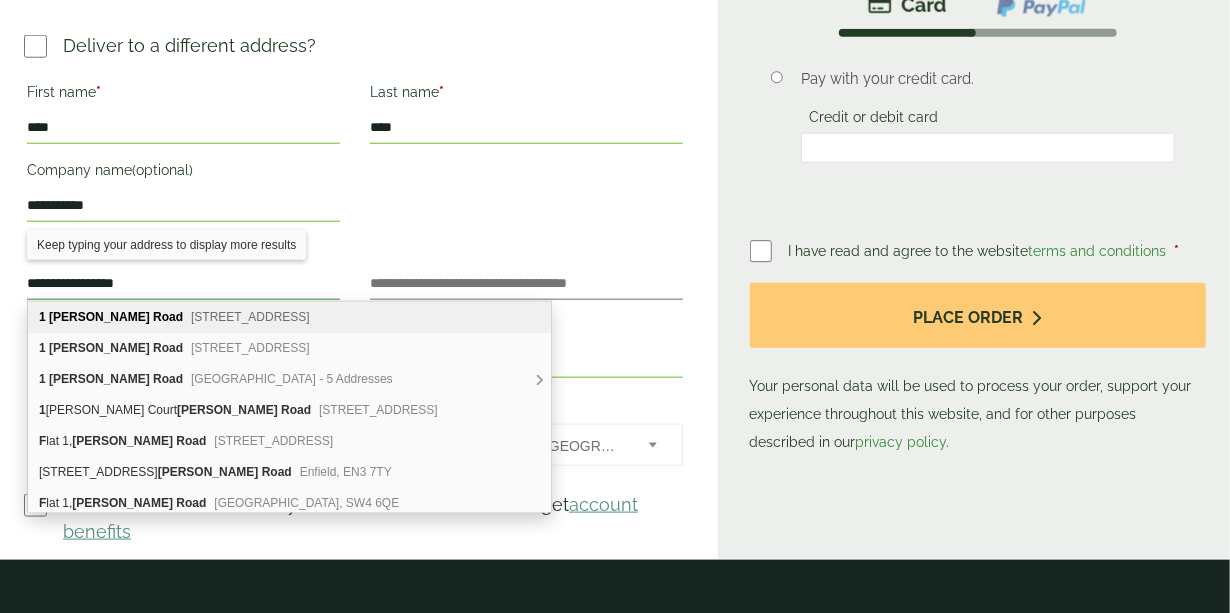 type on "**********" 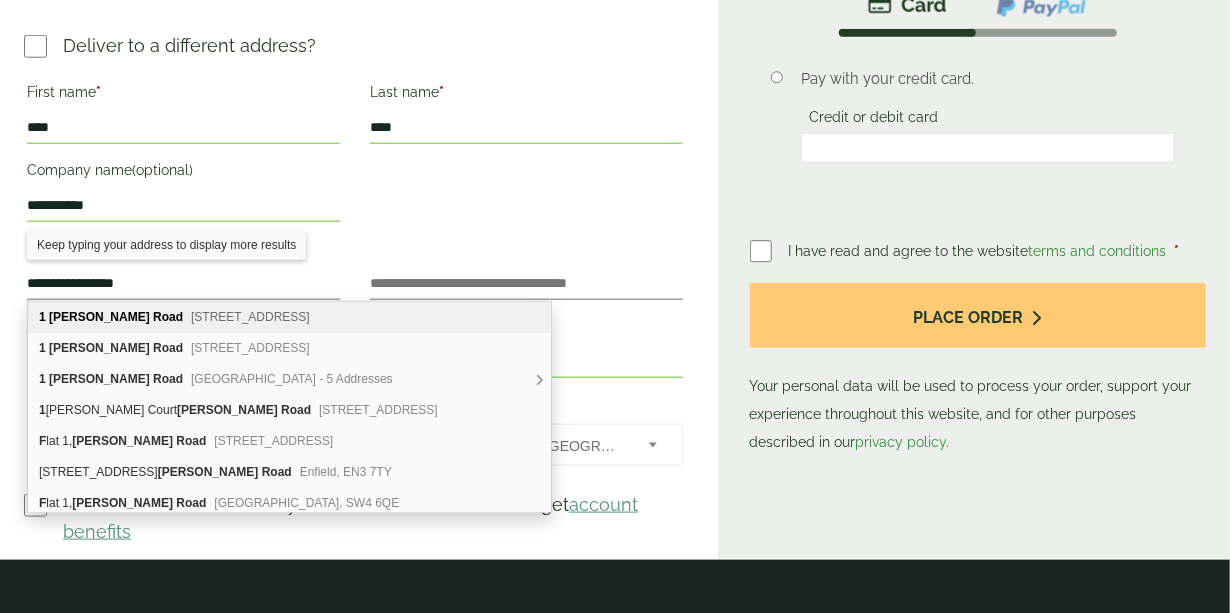 click on "**********" at bounding box center (355, 275) 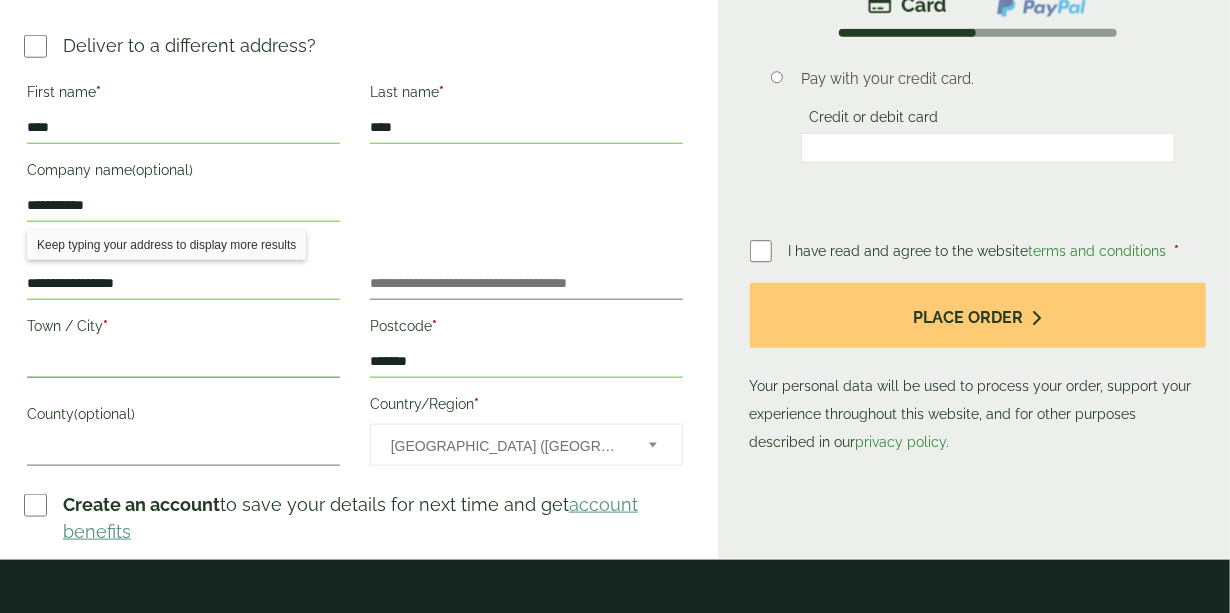 click on "Town / City  *" at bounding box center (183, 362) 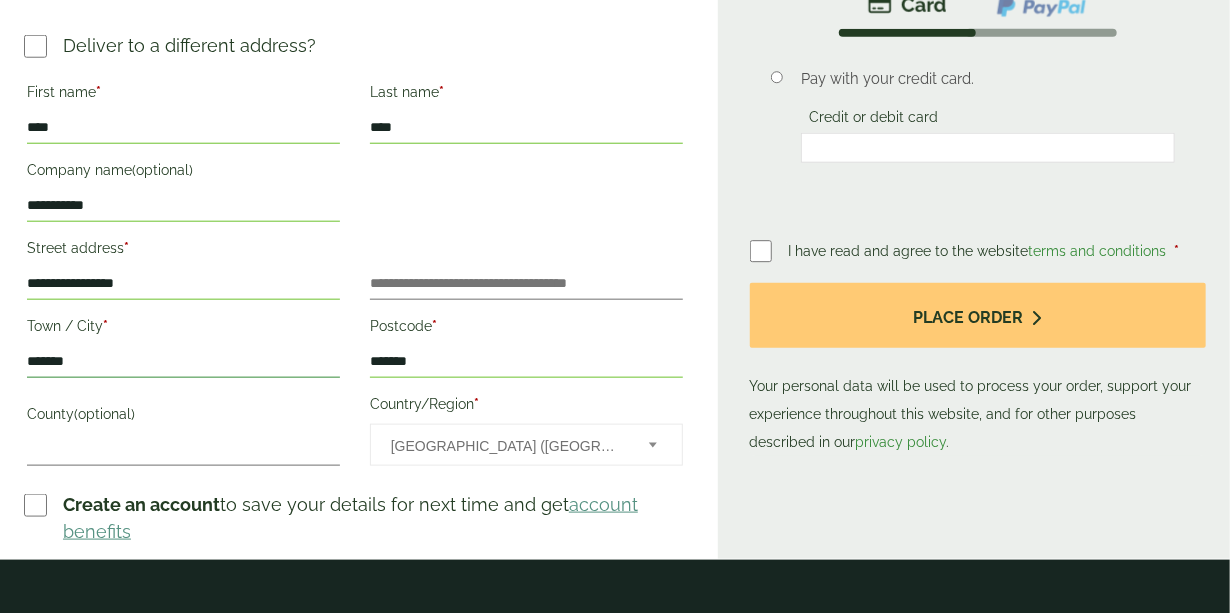 type on "*******" 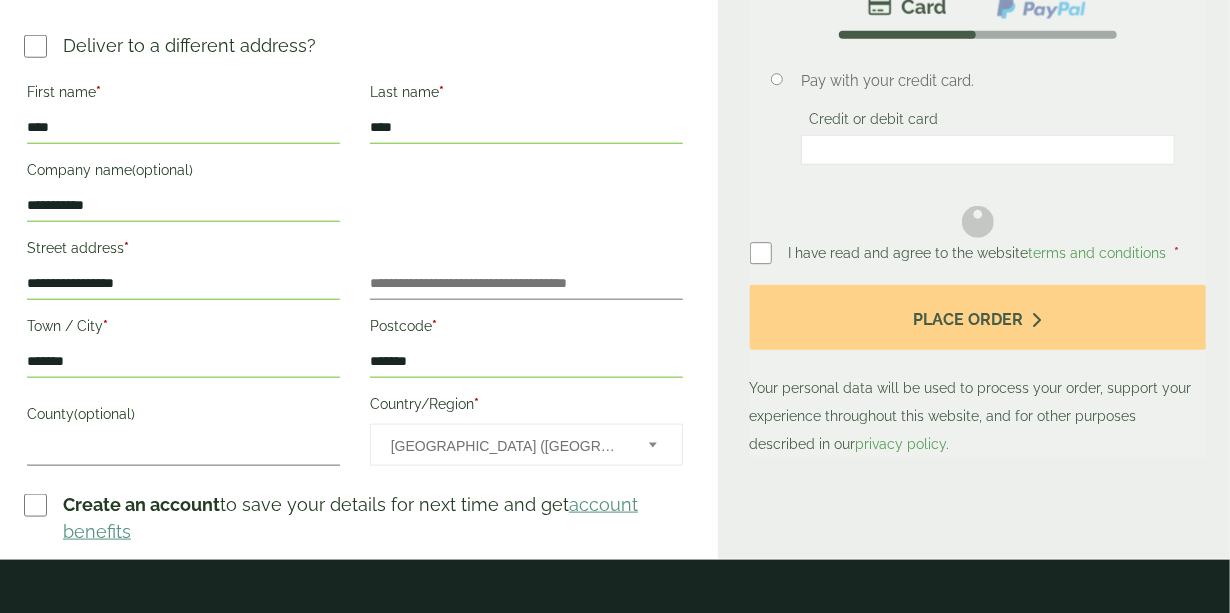 click on "County  (optional)" at bounding box center [183, 431] 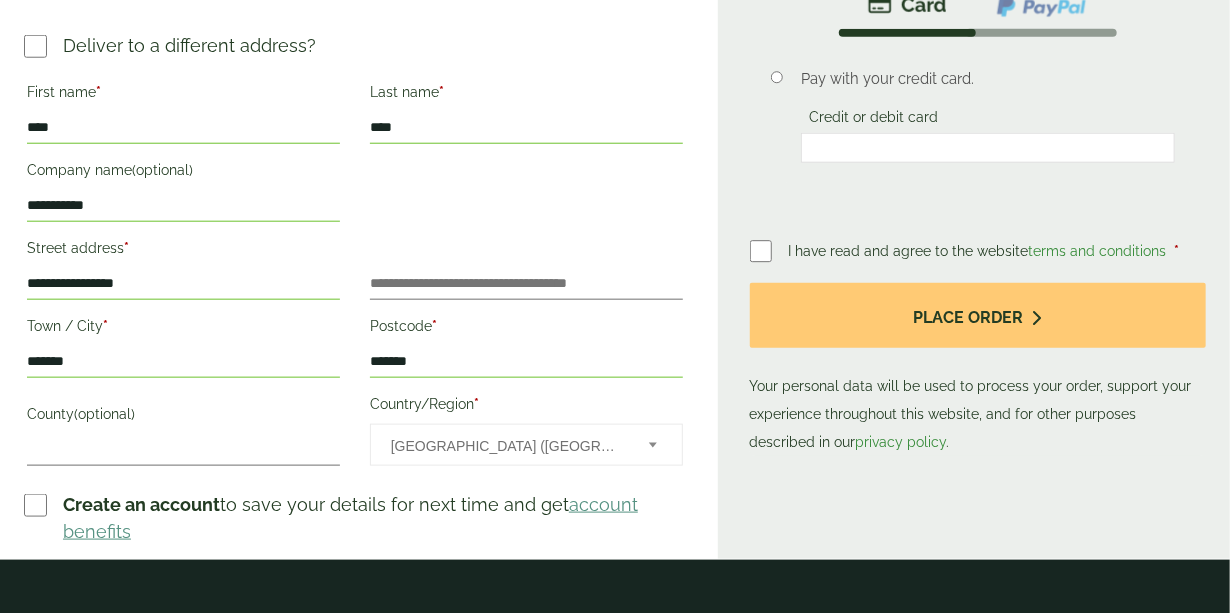 click on "*******" at bounding box center [526, 362] 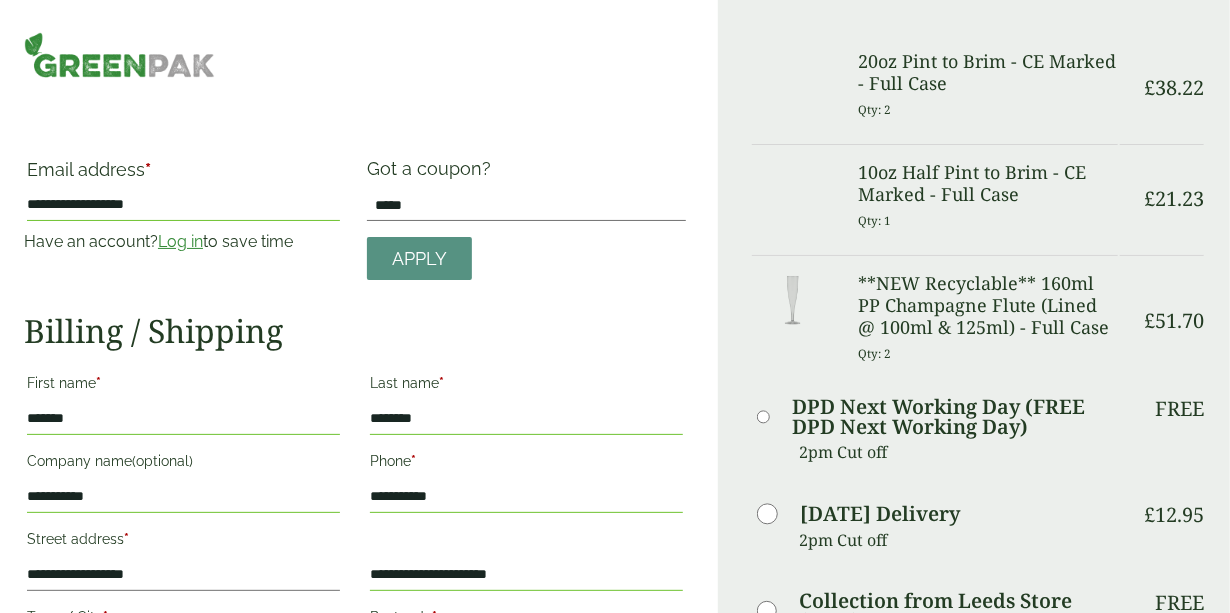 scroll, scrollTop: 55, scrollLeft: 0, axis: vertical 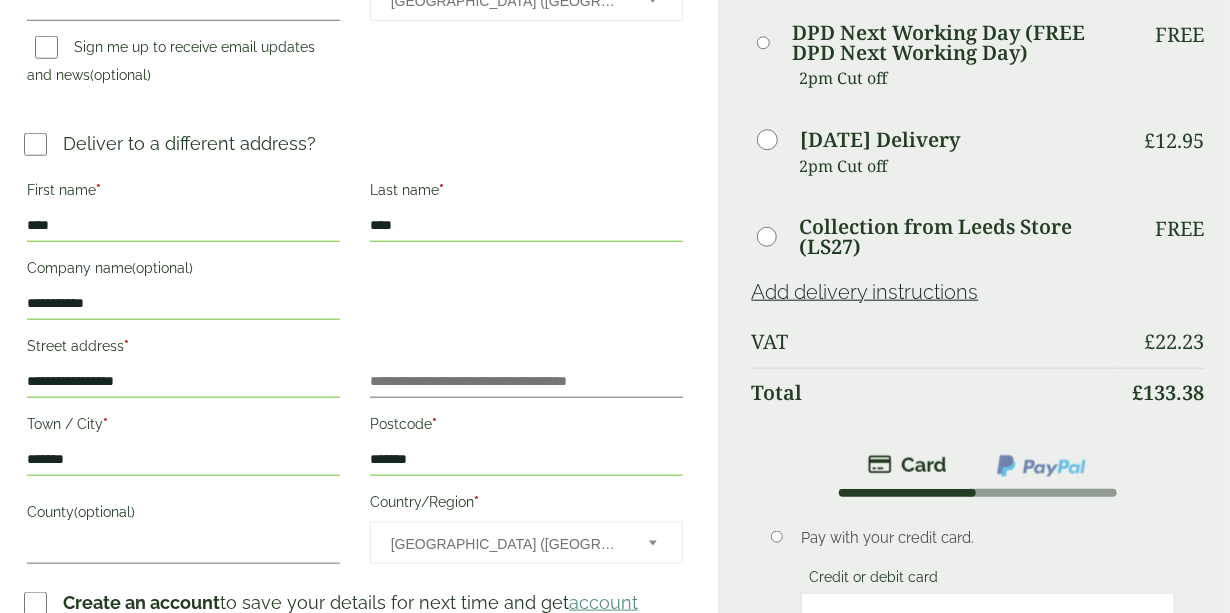 click on "Pay with your credit card." at bounding box center [988, 538] 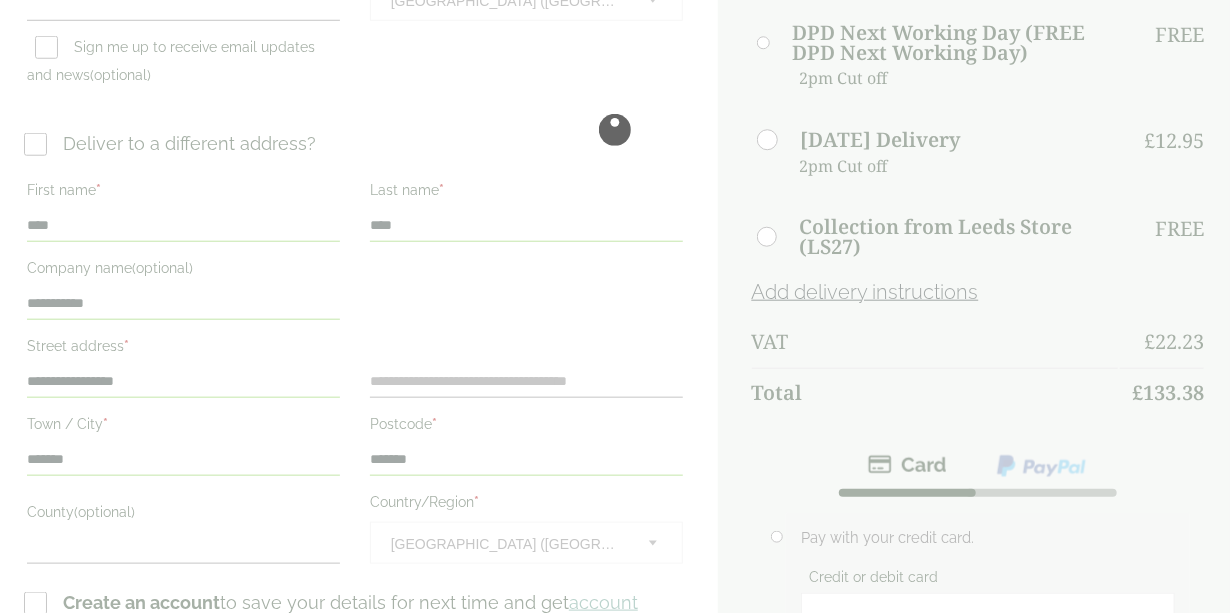 scroll, scrollTop: 0, scrollLeft: 0, axis: both 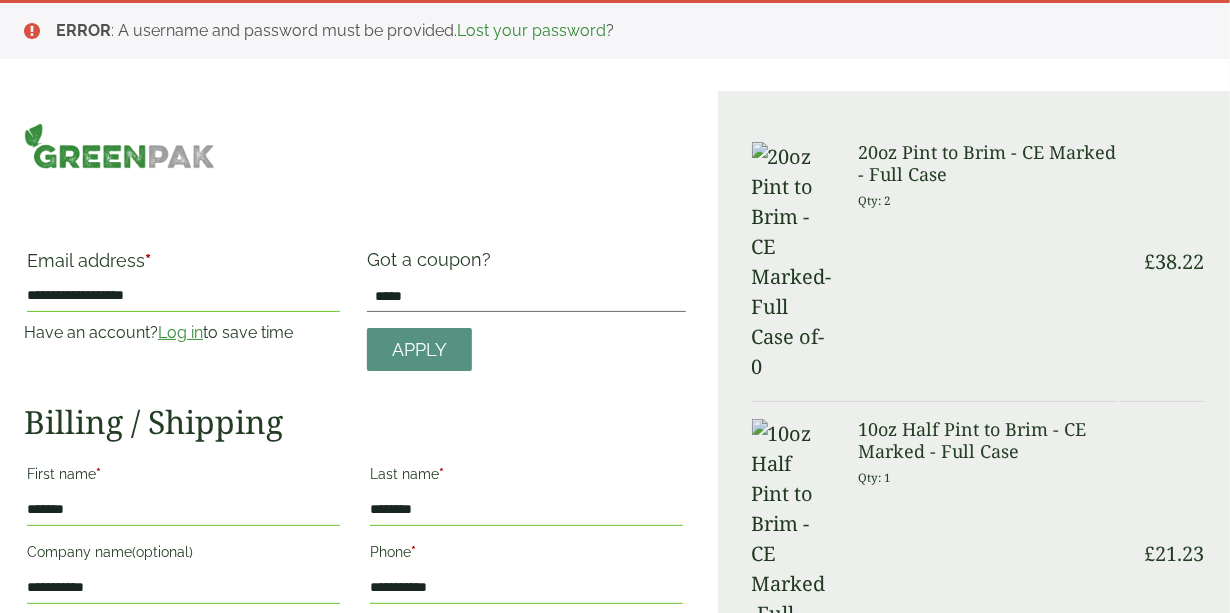 drag, startPoint x: 174, startPoint y: 301, endPoint x: -12, endPoint y: 284, distance: 186.77527 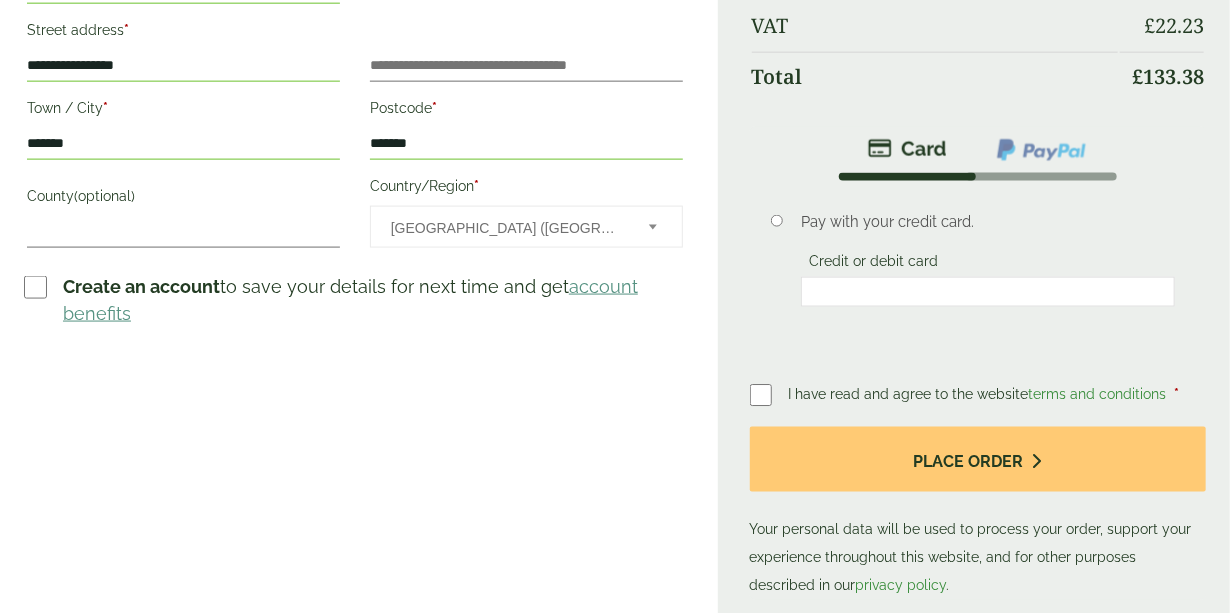 scroll, scrollTop: 1157, scrollLeft: 0, axis: vertical 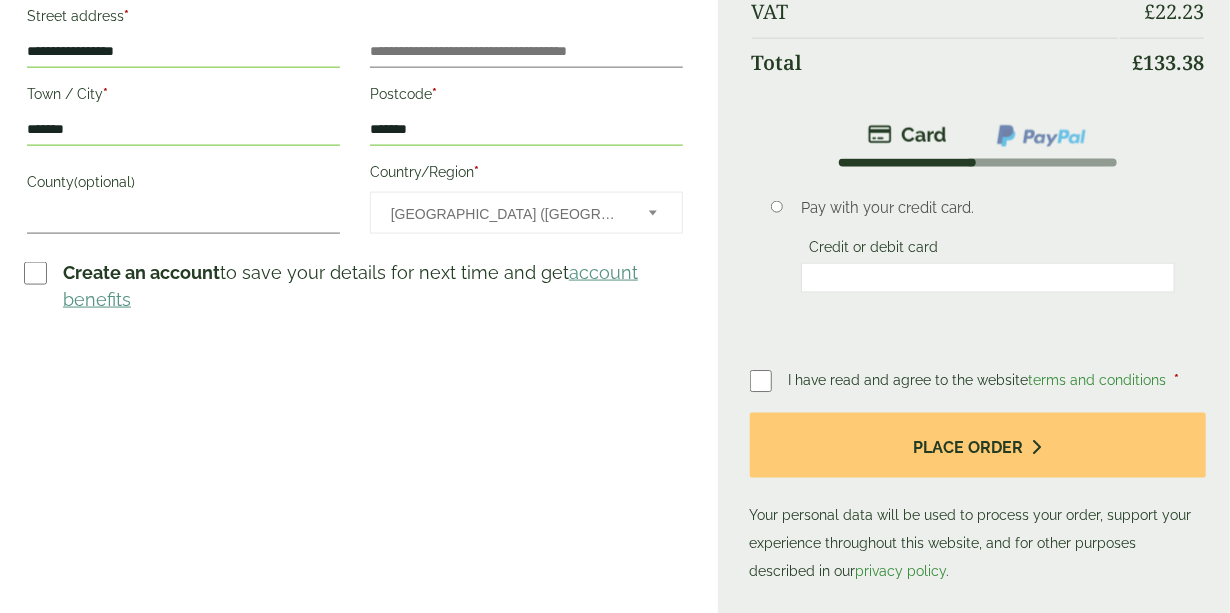 click on "— OR —
Email address  *
Have an account?  Log in  to save time
Username or email address  * Password  * Got a coupon? ***** * *" at bounding box center (359, -200) 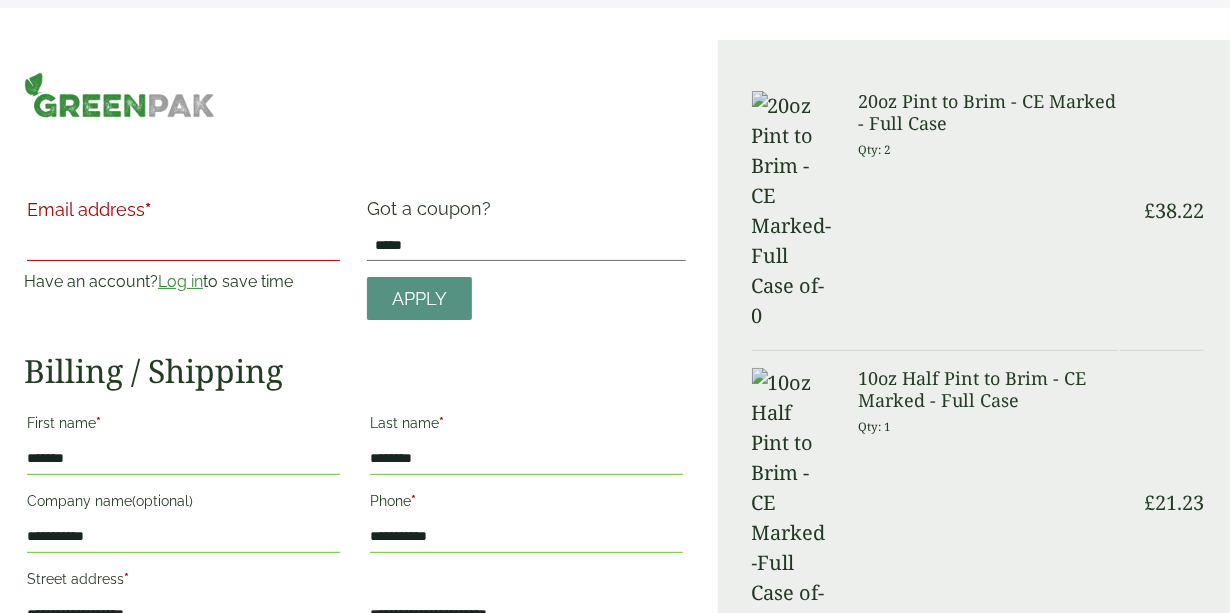 scroll, scrollTop: 34, scrollLeft: 0, axis: vertical 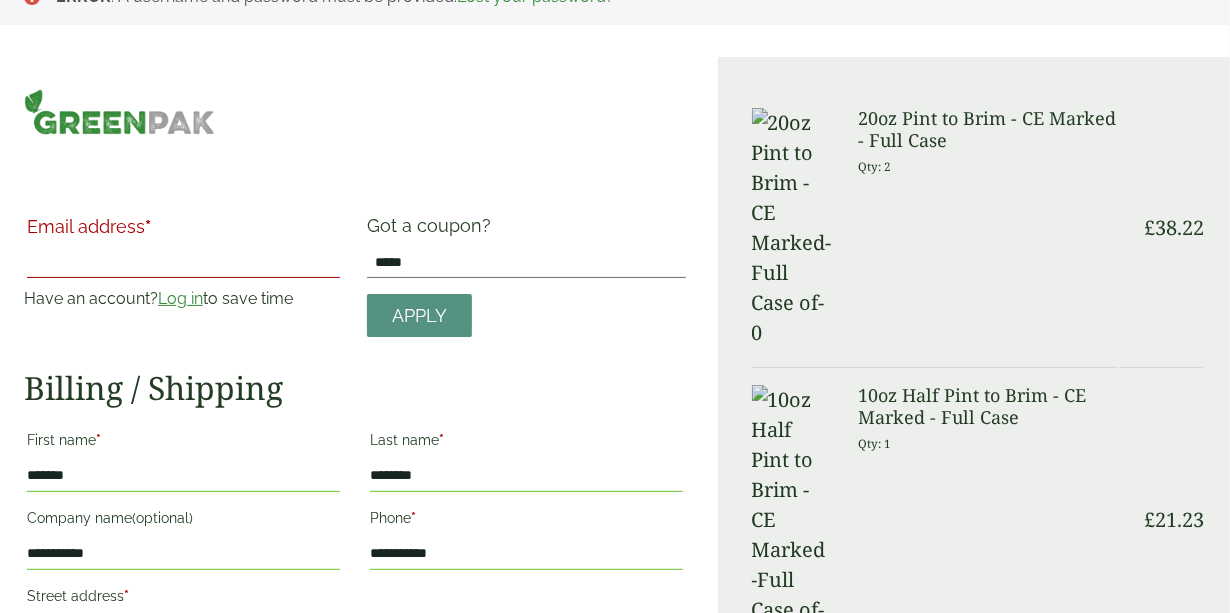 click on "Email address  *" at bounding box center (183, 262) 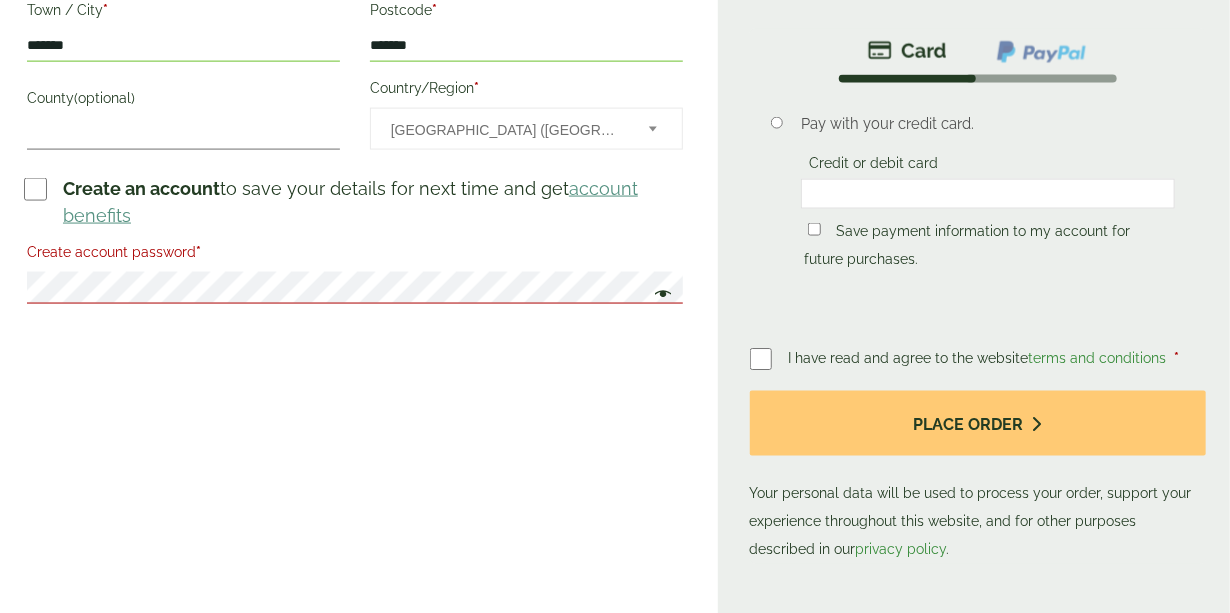 scroll, scrollTop: 1260, scrollLeft: 0, axis: vertical 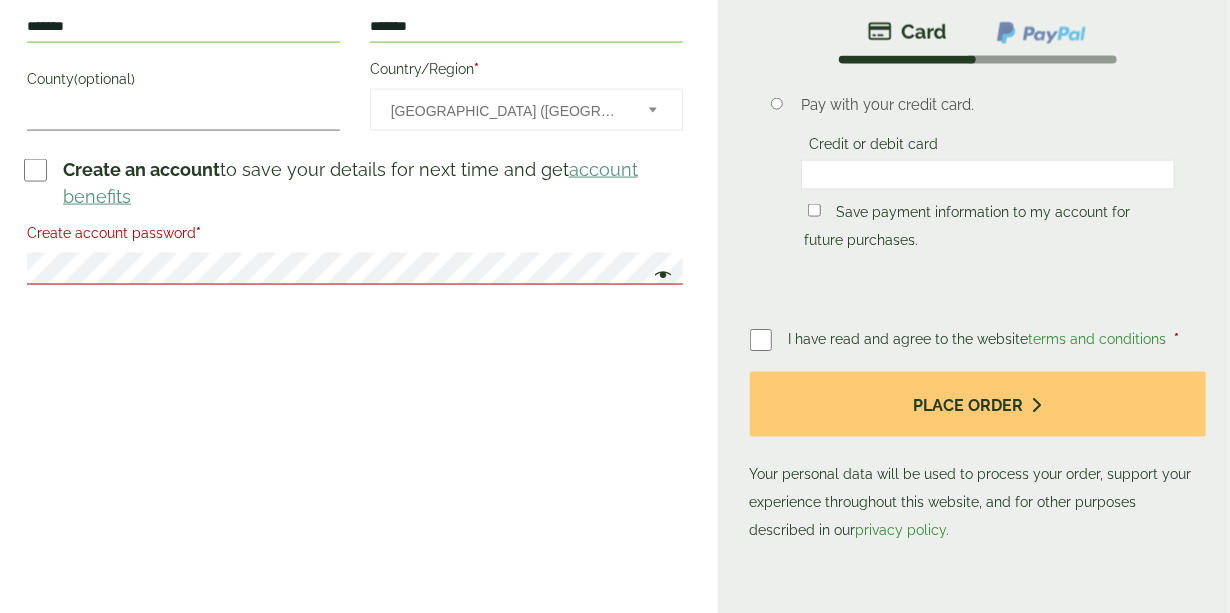 type on "**********" 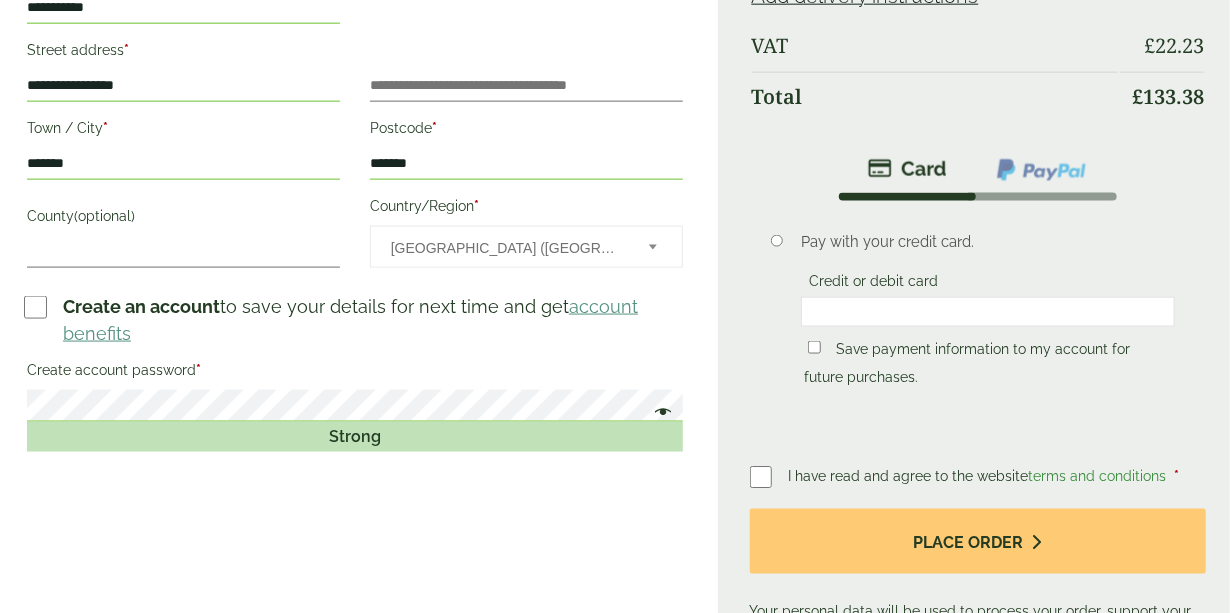 scroll, scrollTop: 1137, scrollLeft: 0, axis: vertical 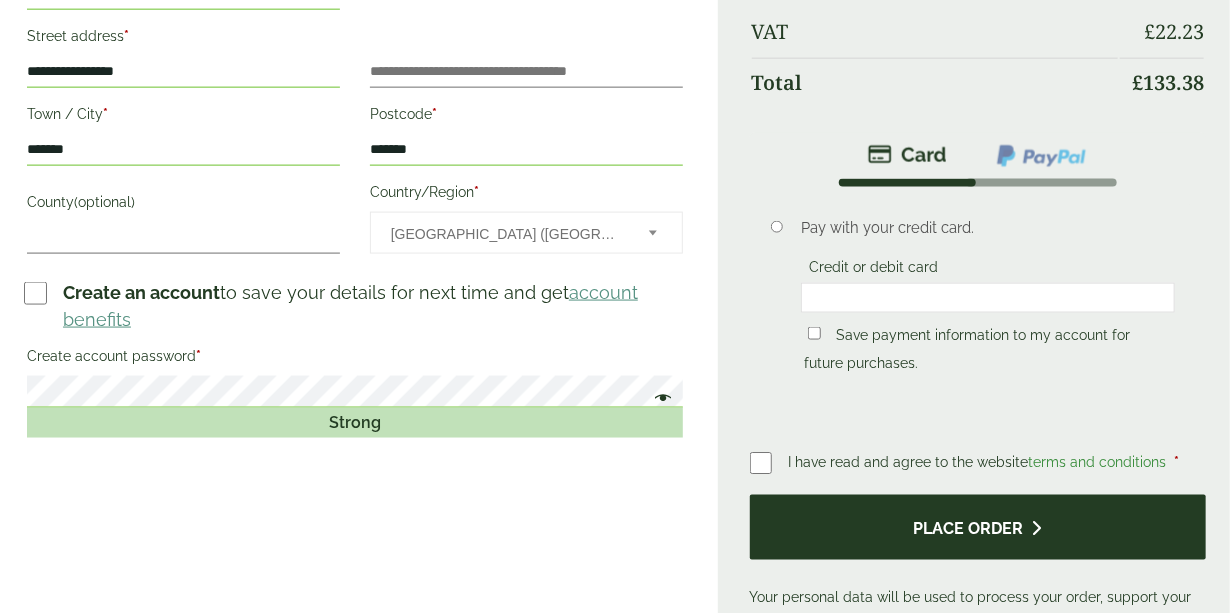 click on "Place order" at bounding box center (978, 527) 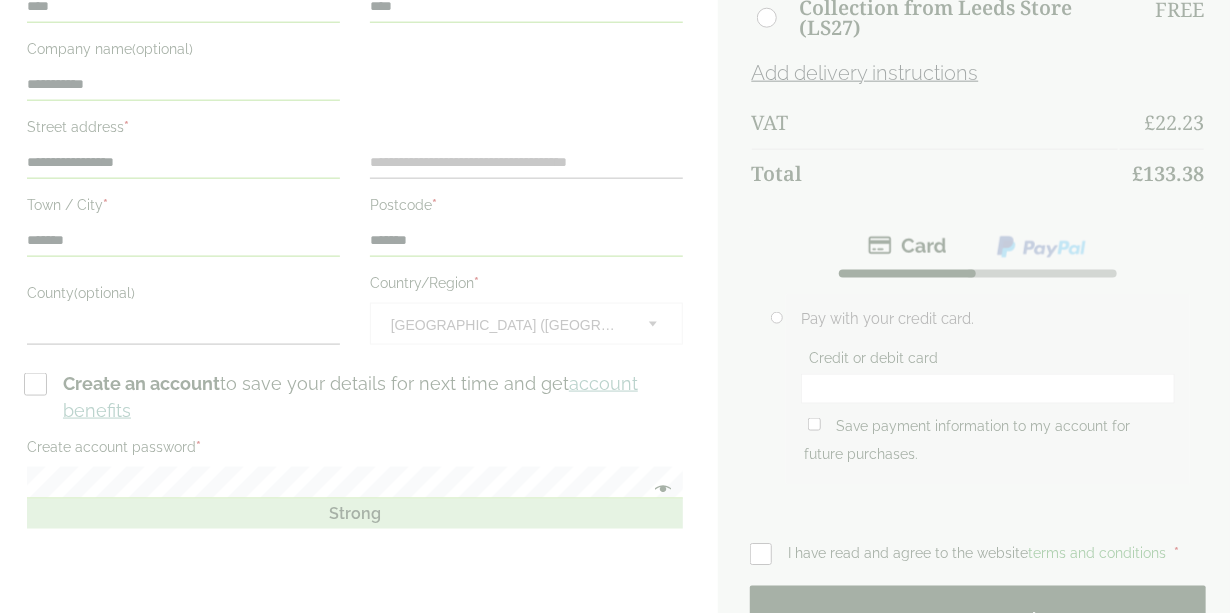 scroll, scrollTop: 0, scrollLeft: 0, axis: both 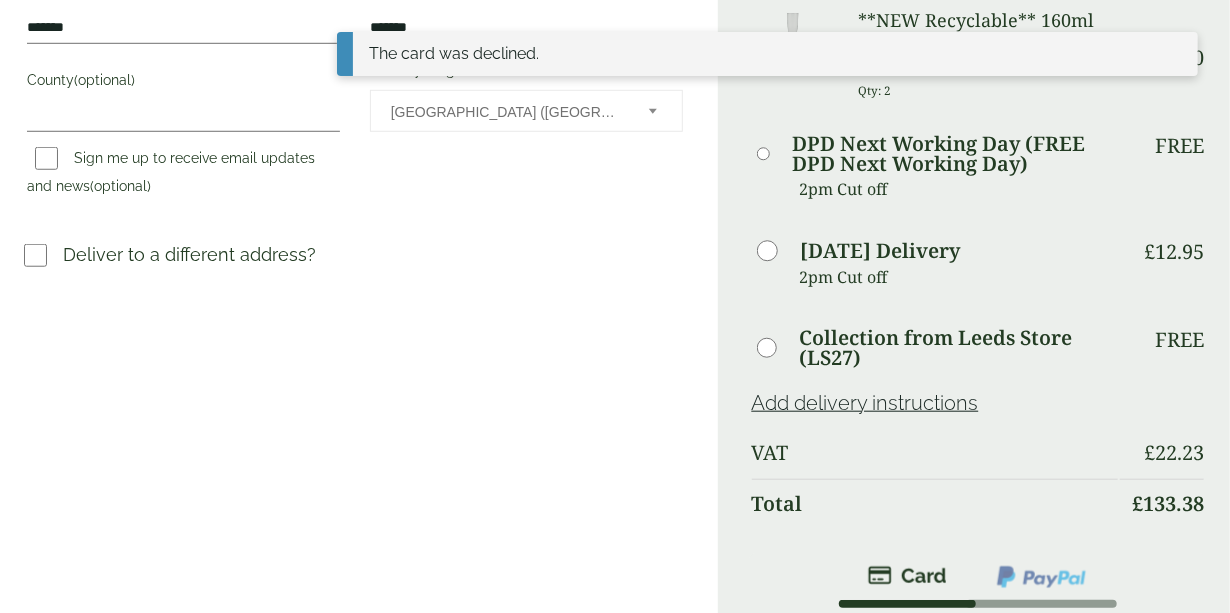 click at bounding box center (988, 719) 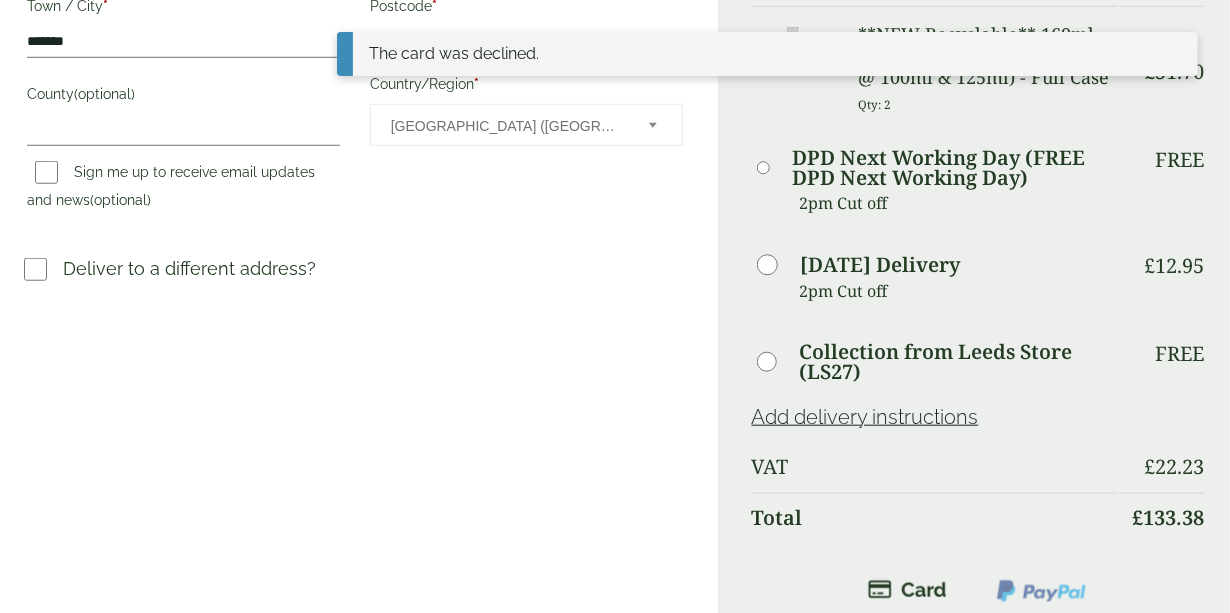 scroll, scrollTop: 616, scrollLeft: 0, axis: vertical 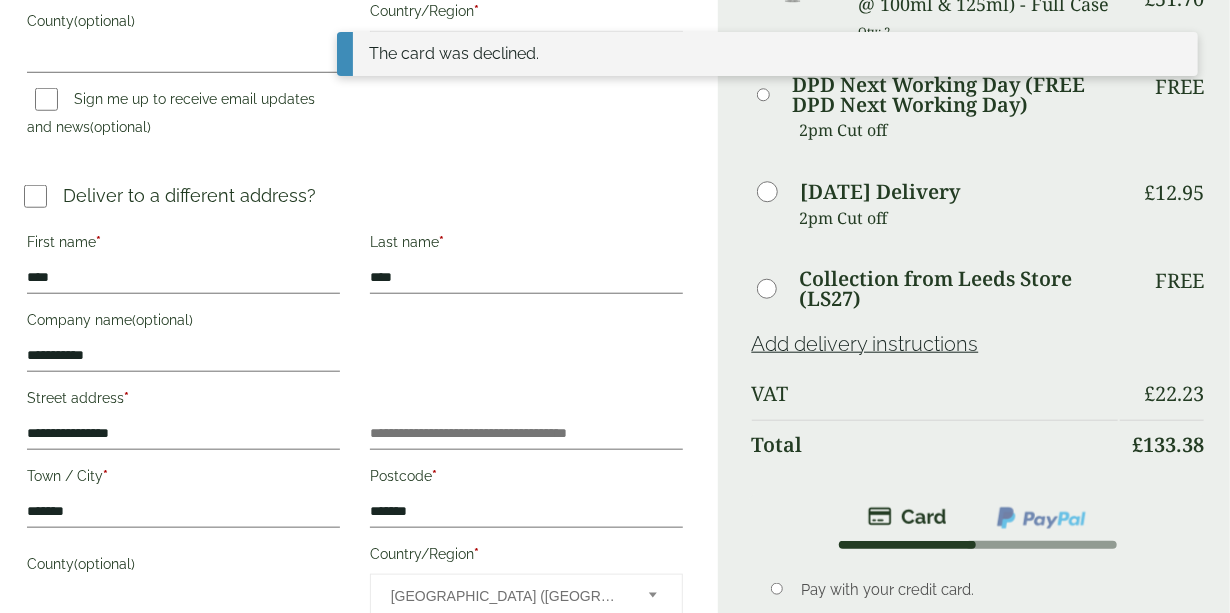 click on "Place order" at bounding box center [978, 889] 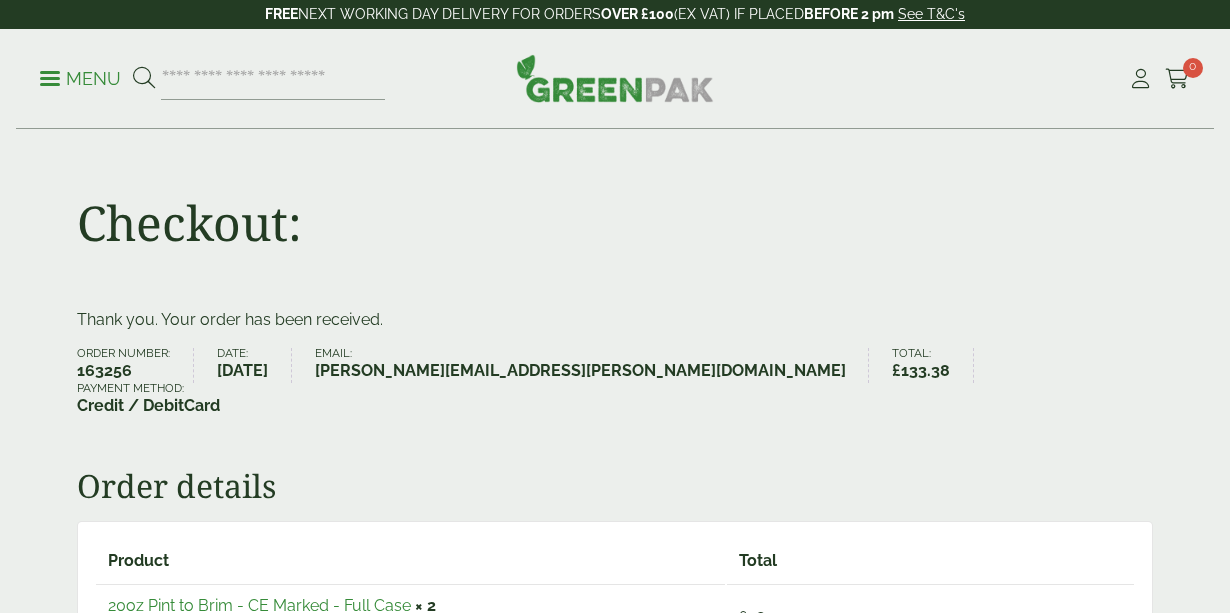 scroll, scrollTop: 0, scrollLeft: 0, axis: both 